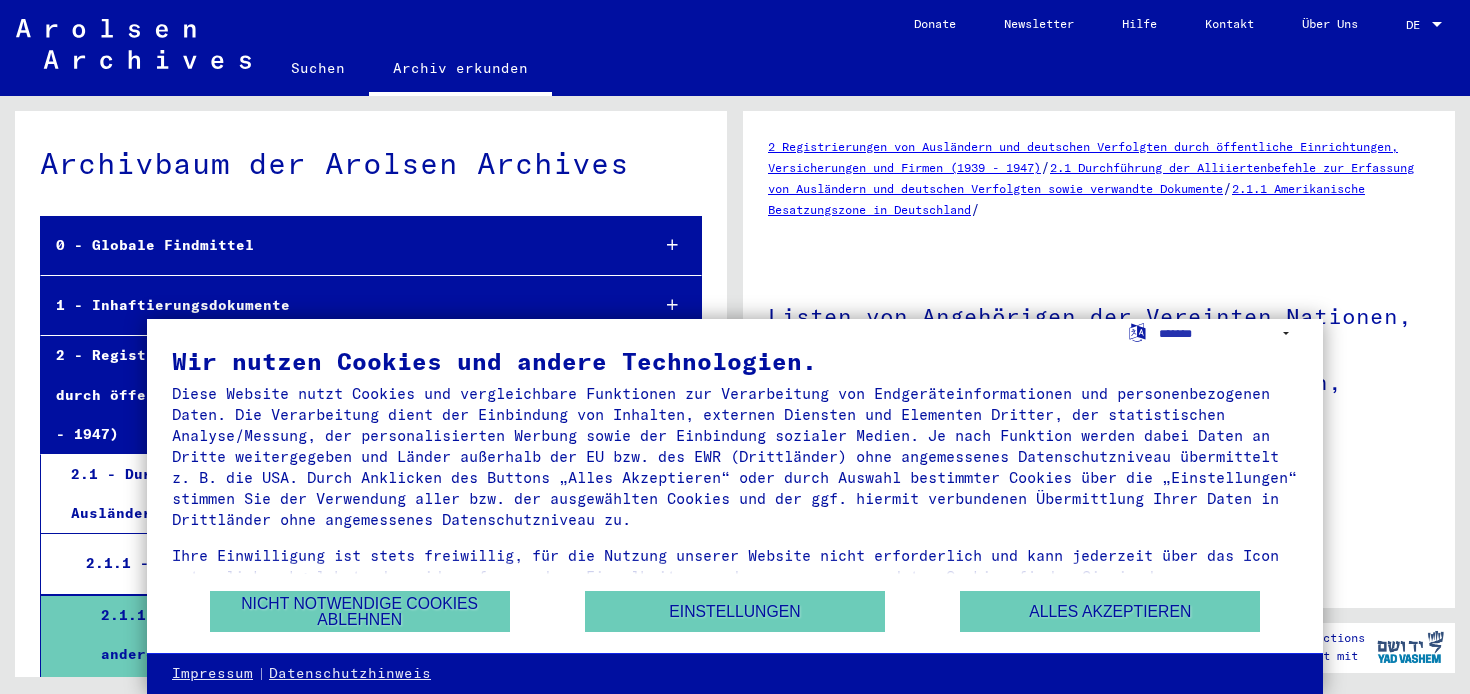 scroll, scrollTop: 0, scrollLeft: 0, axis: both 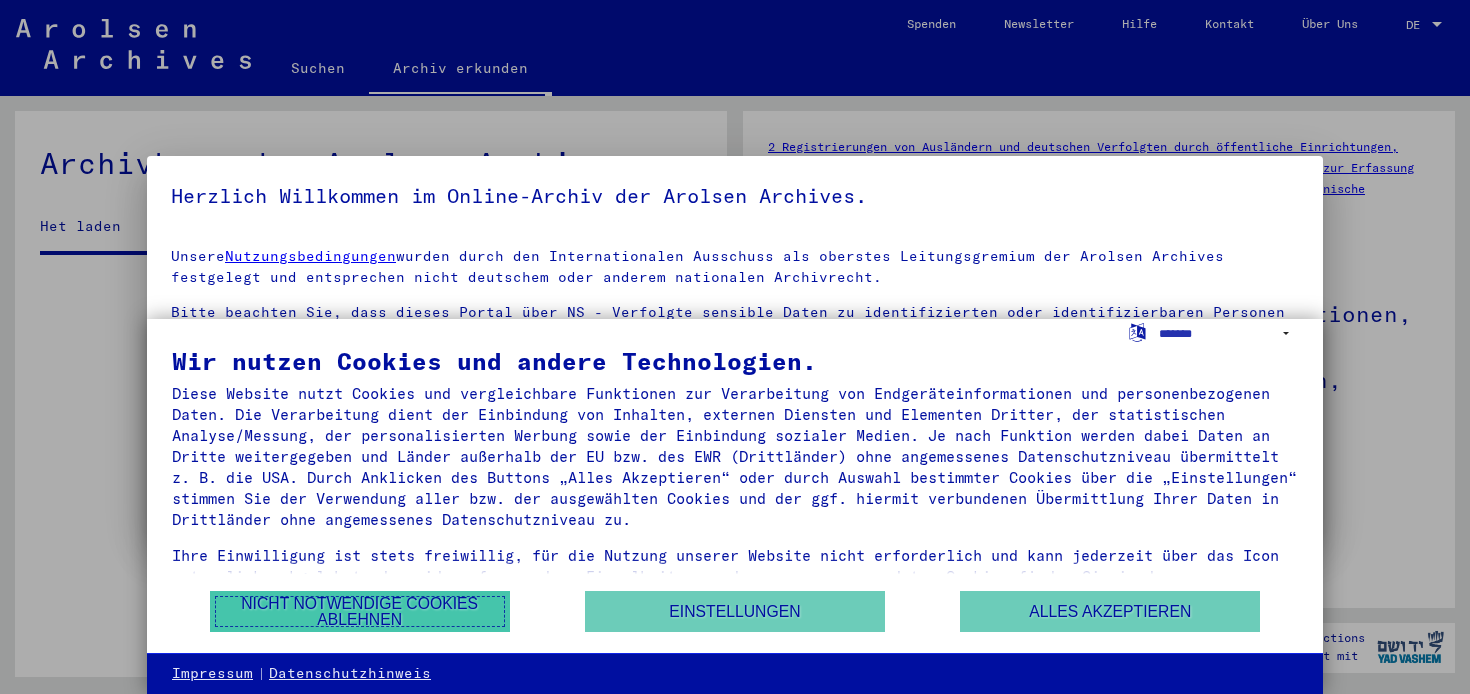 click on "Nicht notwendige Cookies ablehnen" at bounding box center (360, 611) 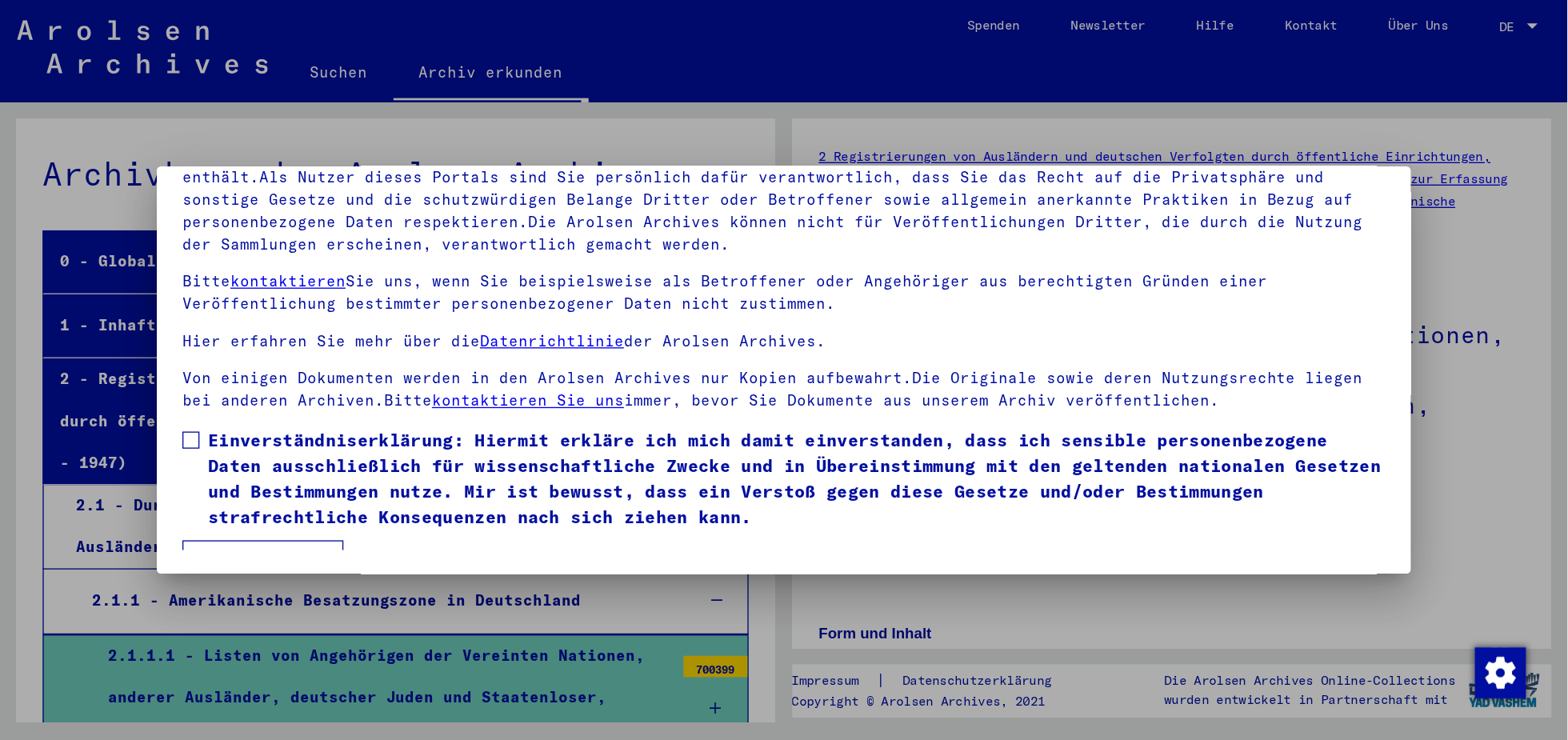 scroll, scrollTop: 135, scrollLeft: 0, axis: vertical 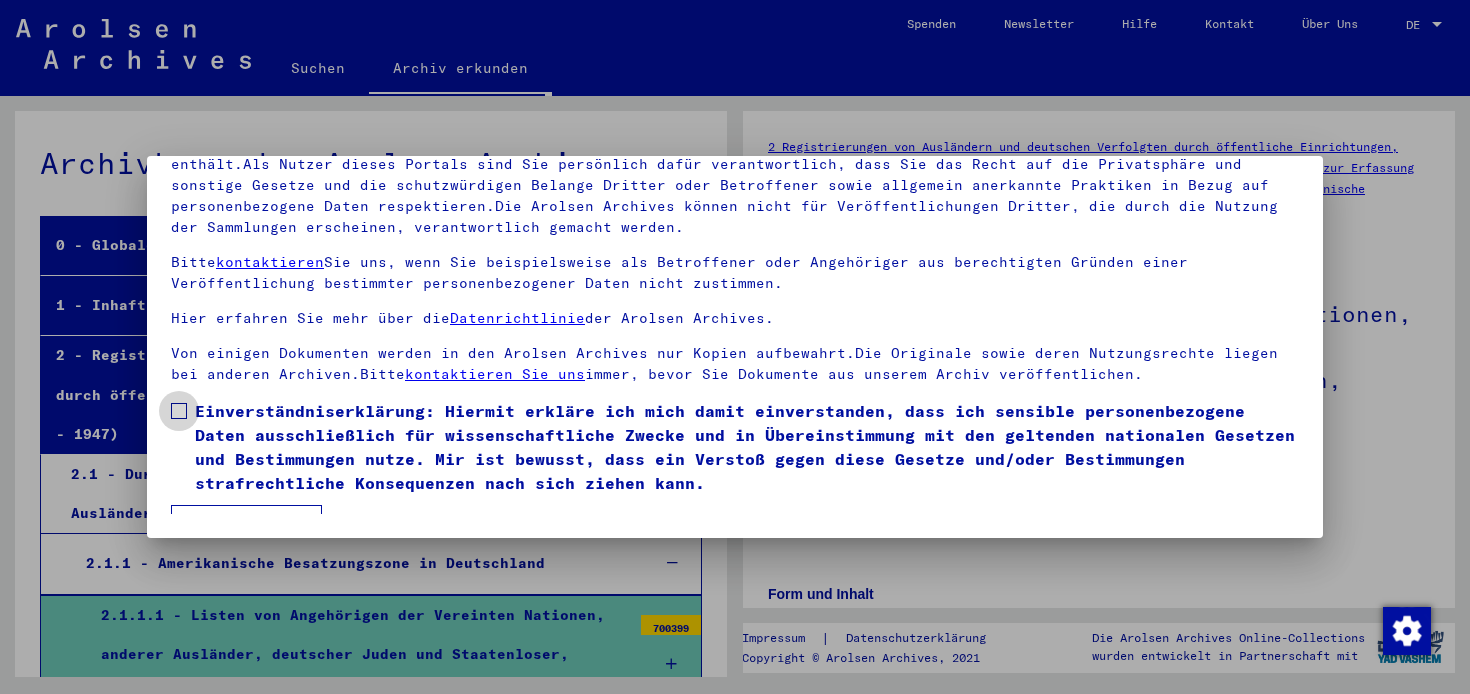 click at bounding box center [179, 411] 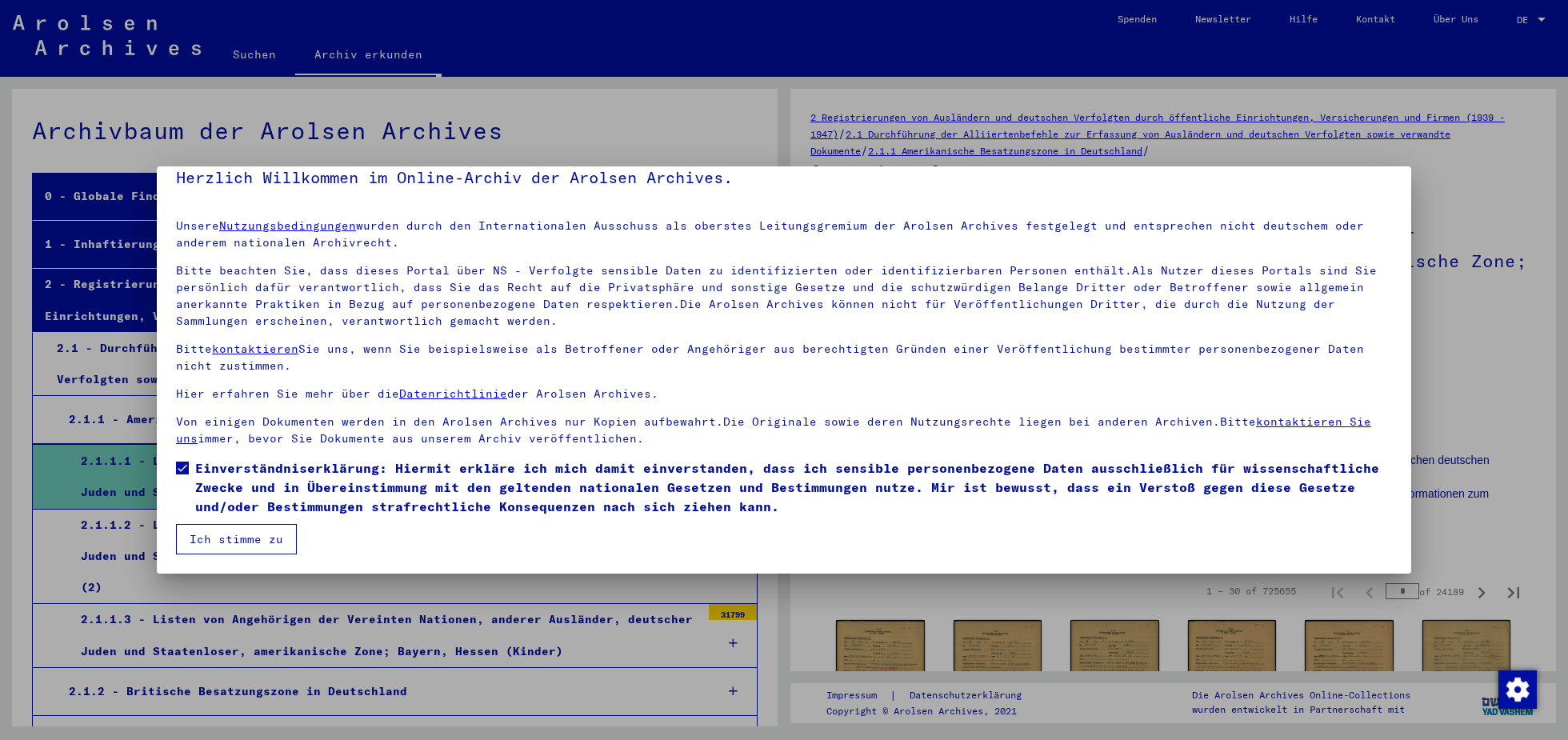 scroll, scrollTop: 21, scrollLeft: 0, axis: vertical 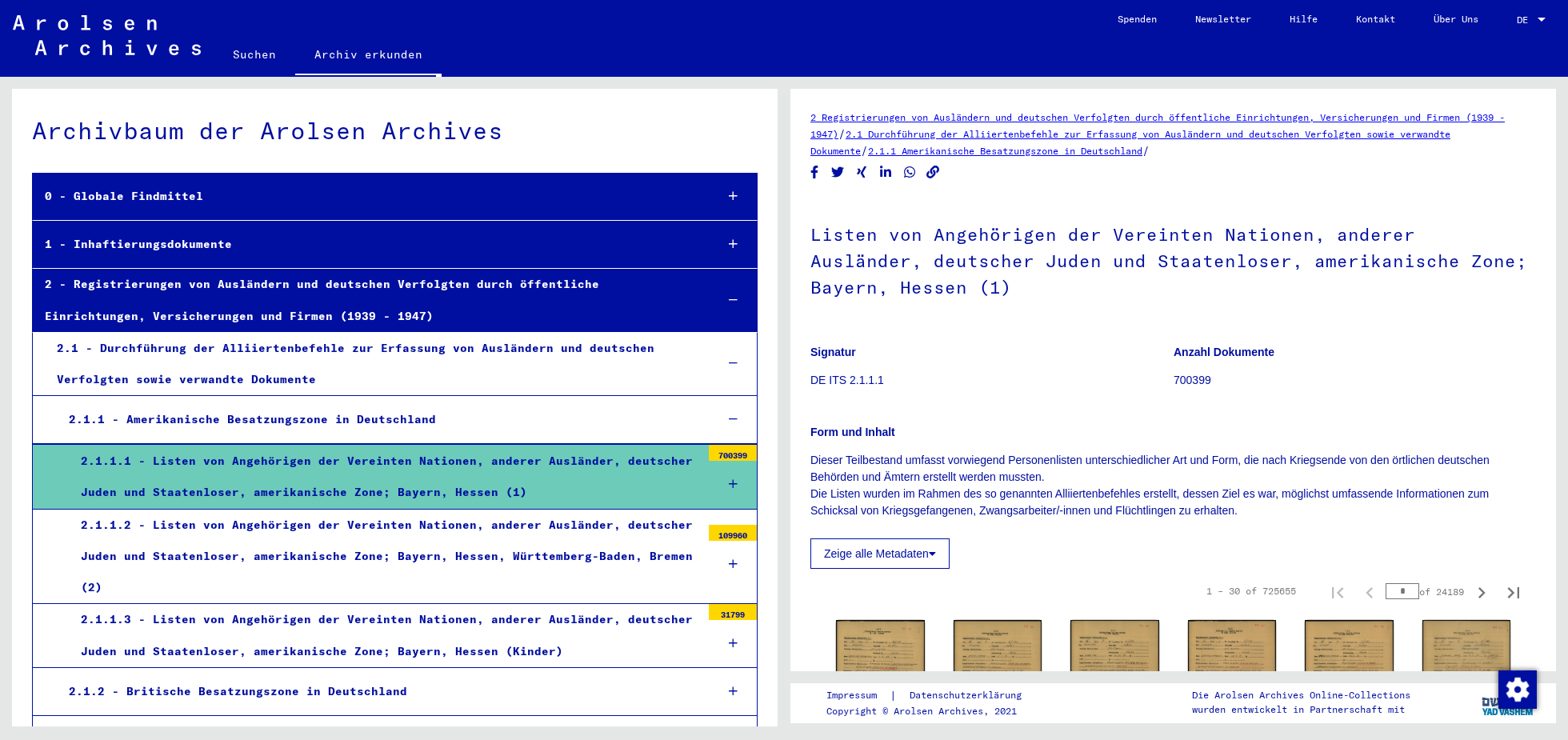 click on "2.1.1.2 - Listen von Angehörigen der Vereinten Nationen, anderer Ausländer, deutscher Juden und Staatenloser, amerikanische Zone; Bayern, Hessen, Württemberg-Baden, Bremen (2)" at bounding box center (385, 557) 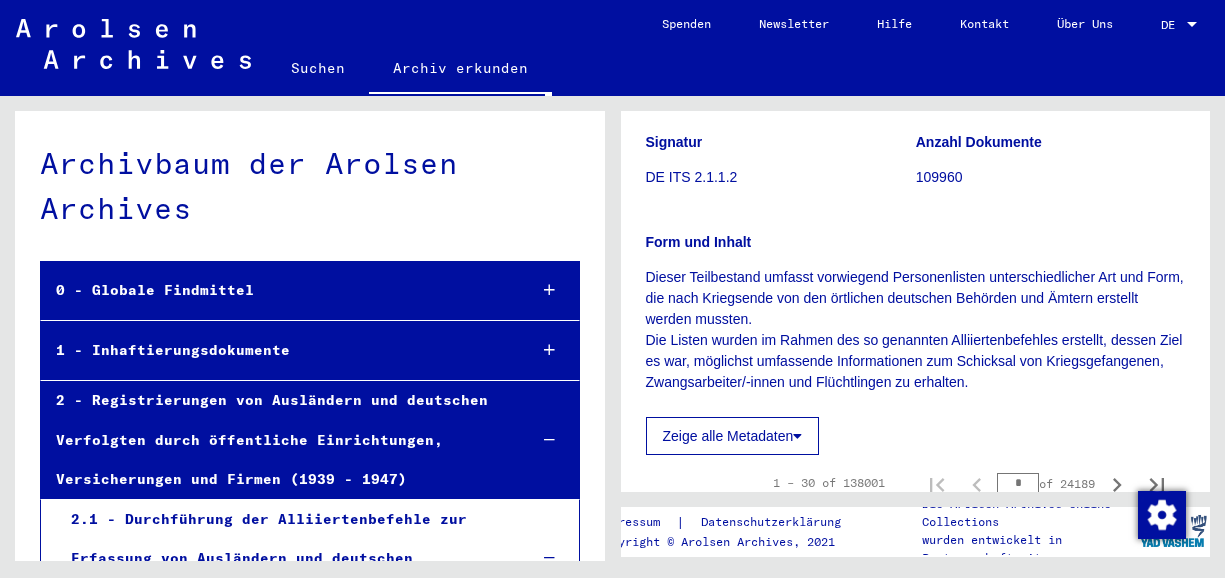 scroll, scrollTop: 439, scrollLeft: 0, axis: vertical 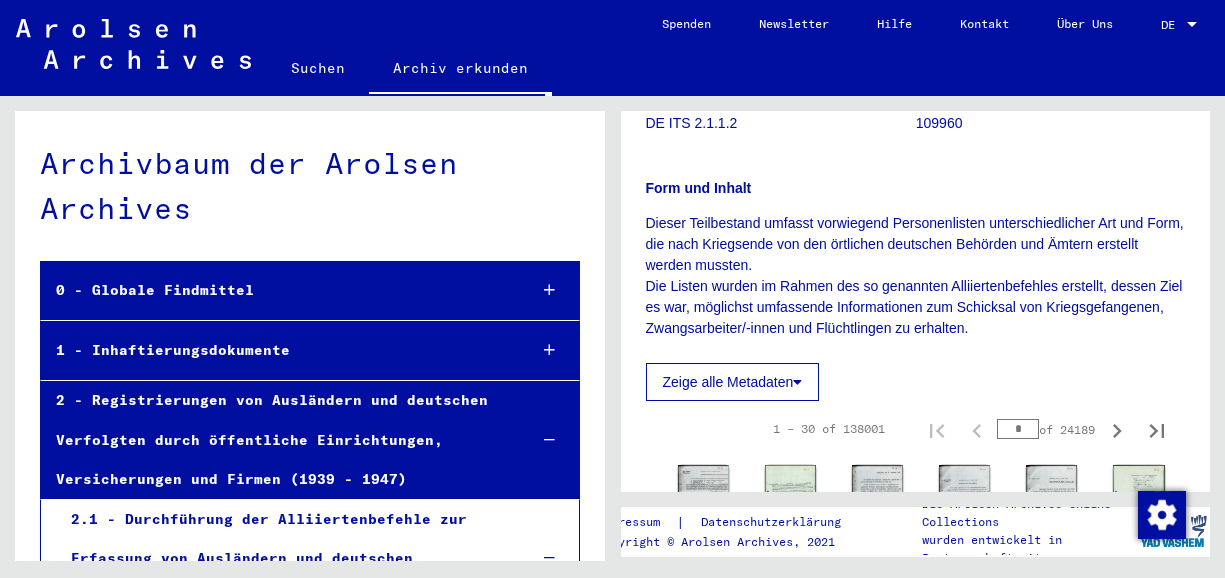 click on "1 – 30 of 138001  *  of 24189" at bounding box center [916, 429] 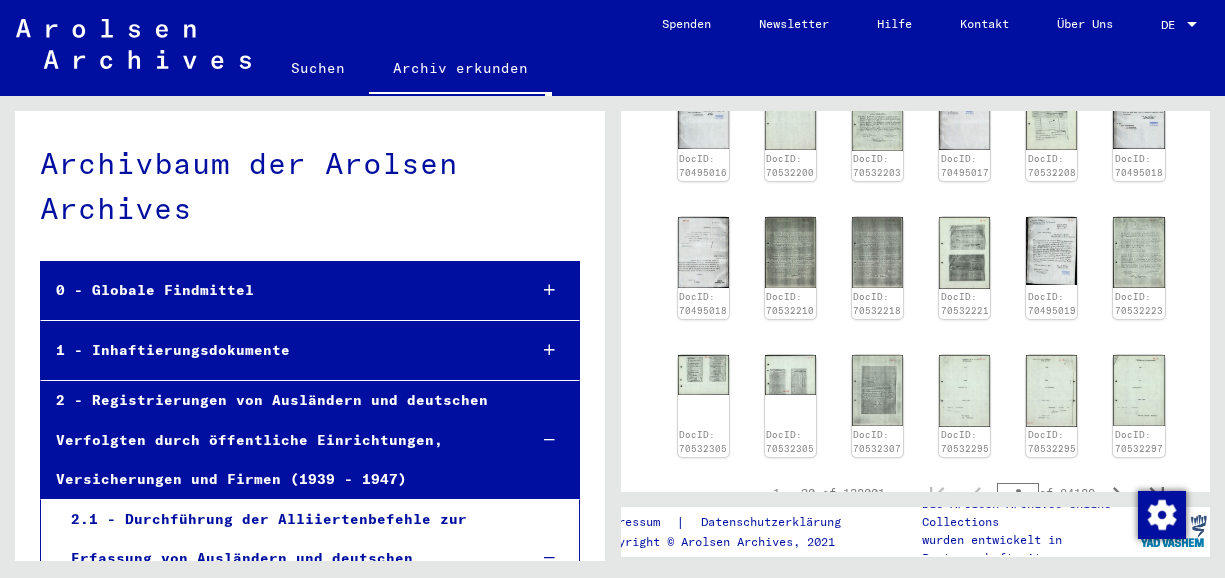 scroll, scrollTop: 1195, scrollLeft: 0, axis: vertical 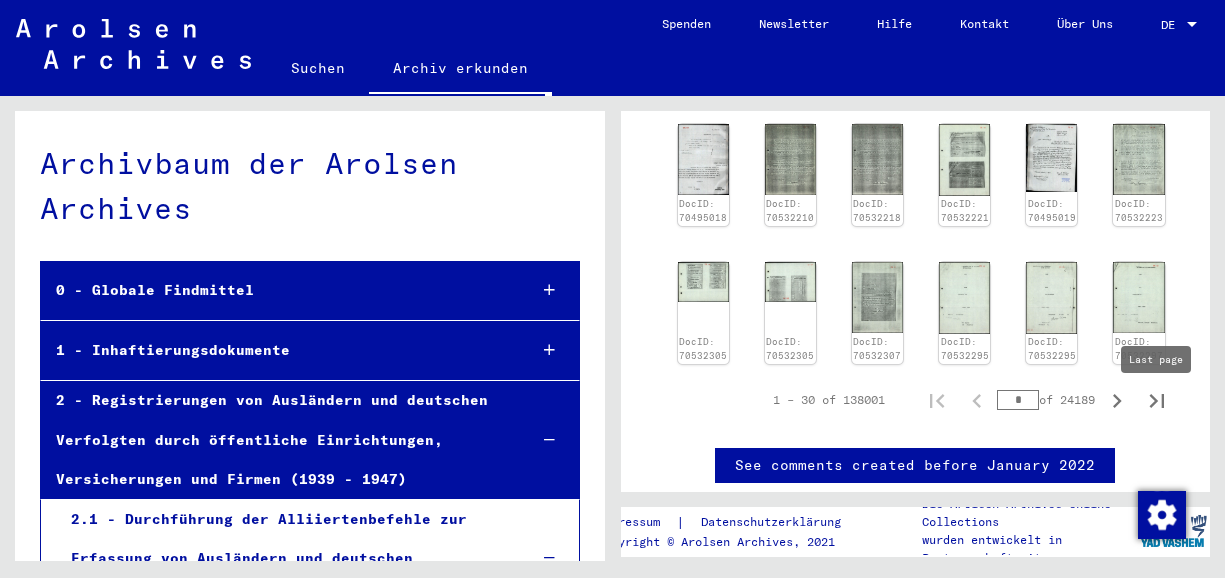 click 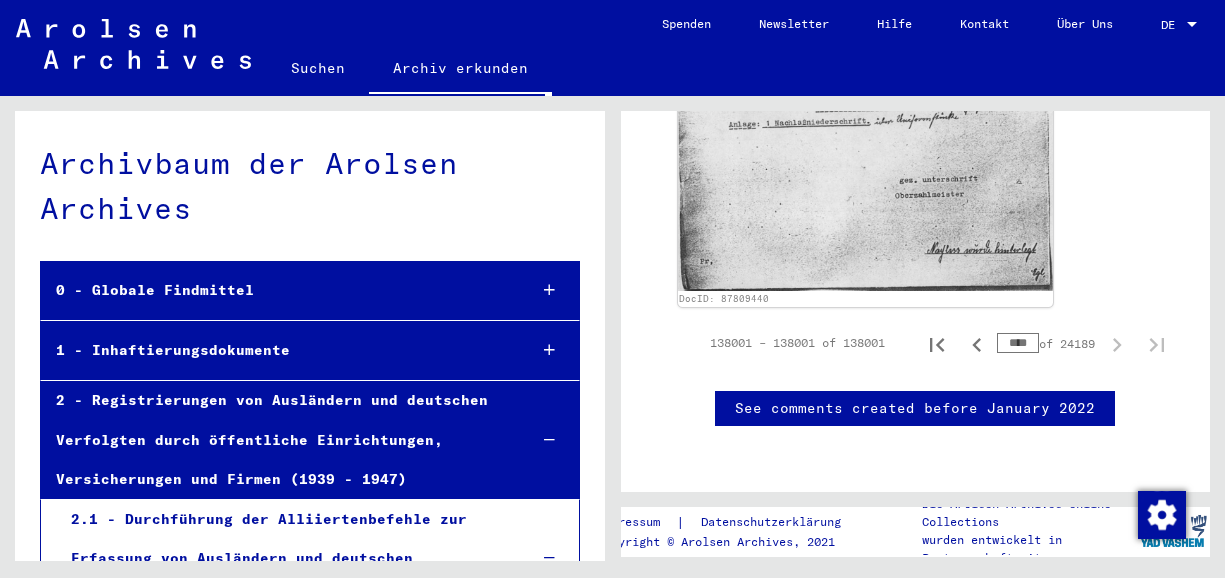 scroll, scrollTop: 1475, scrollLeft: 0, axis: vertical 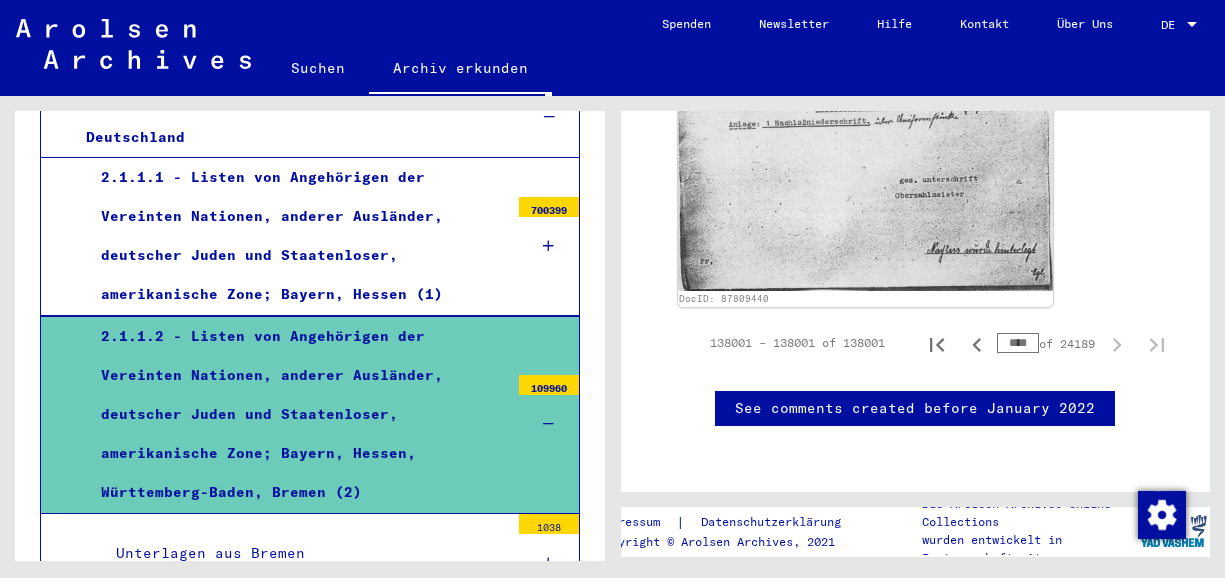click on "2.1.1.1 - Listen von Angehörigen der Vereinten Nationen, anderer Ausländer, deutscher Juden und Staatenloser, amerikanische Zone; Bayern, Hessen (1)" at bounding box center (297, 236) 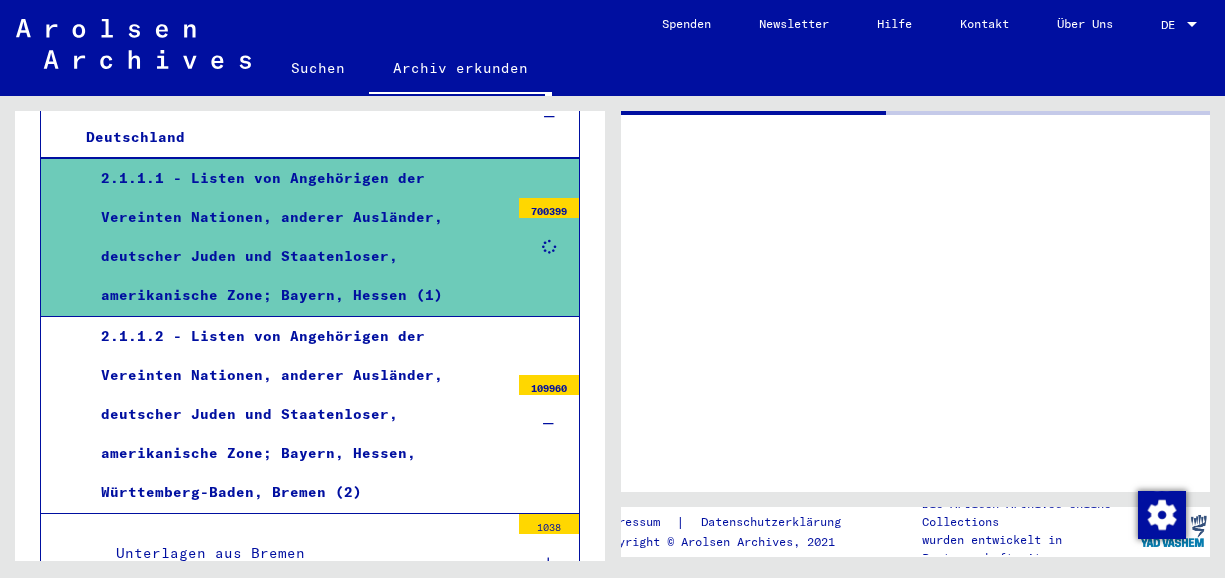 scroll, scrollTop: 0, scrollLeft: 0, axis: both 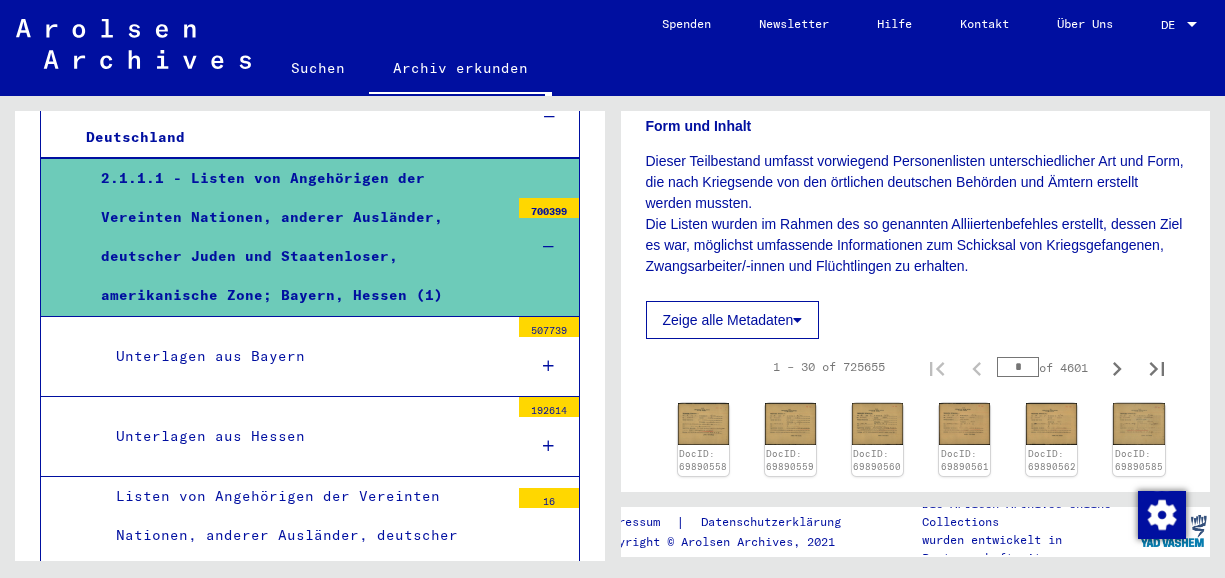 click on "Zeige alle Metadaten" 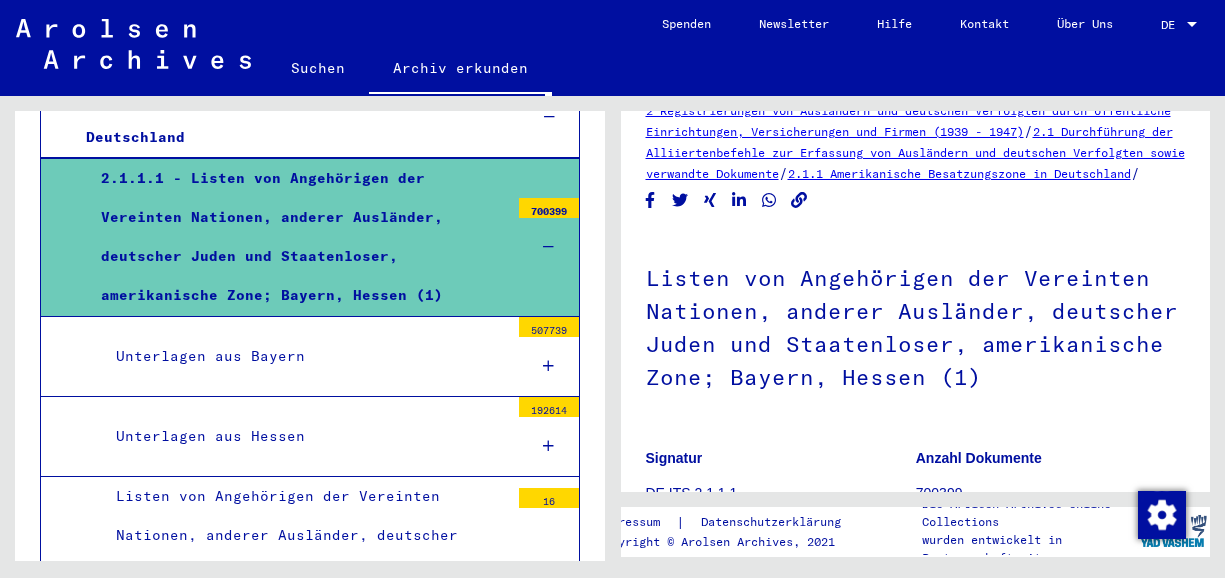 scroll, scrollTop: 0, scrollLeft: 0, axis: both 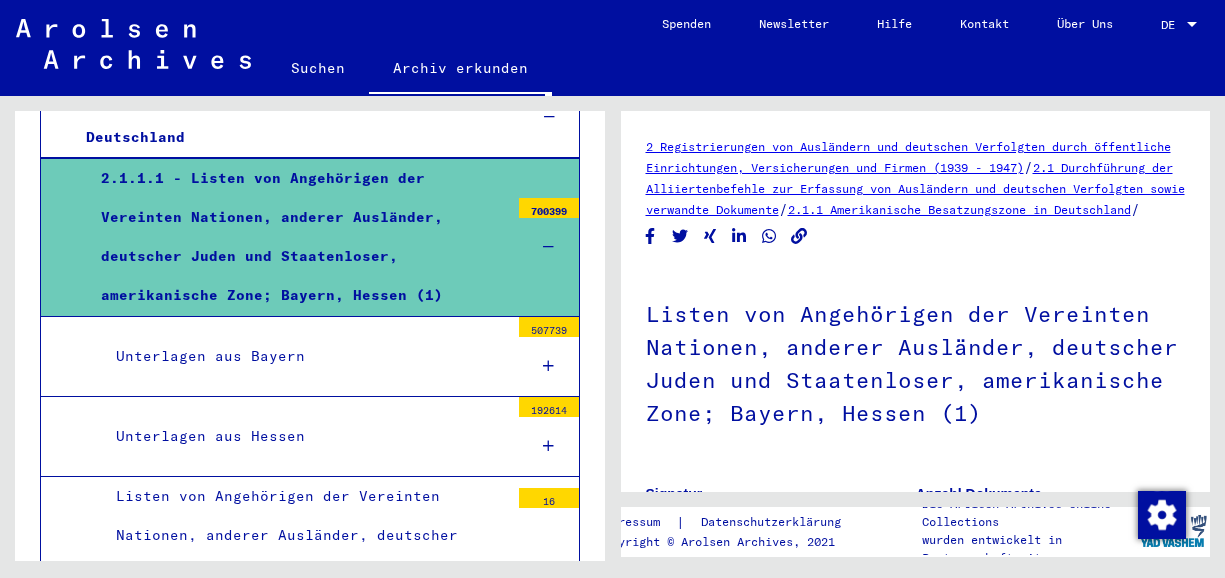 click on "Unterlagen aus Bayern" at bounding box center (305, 356) 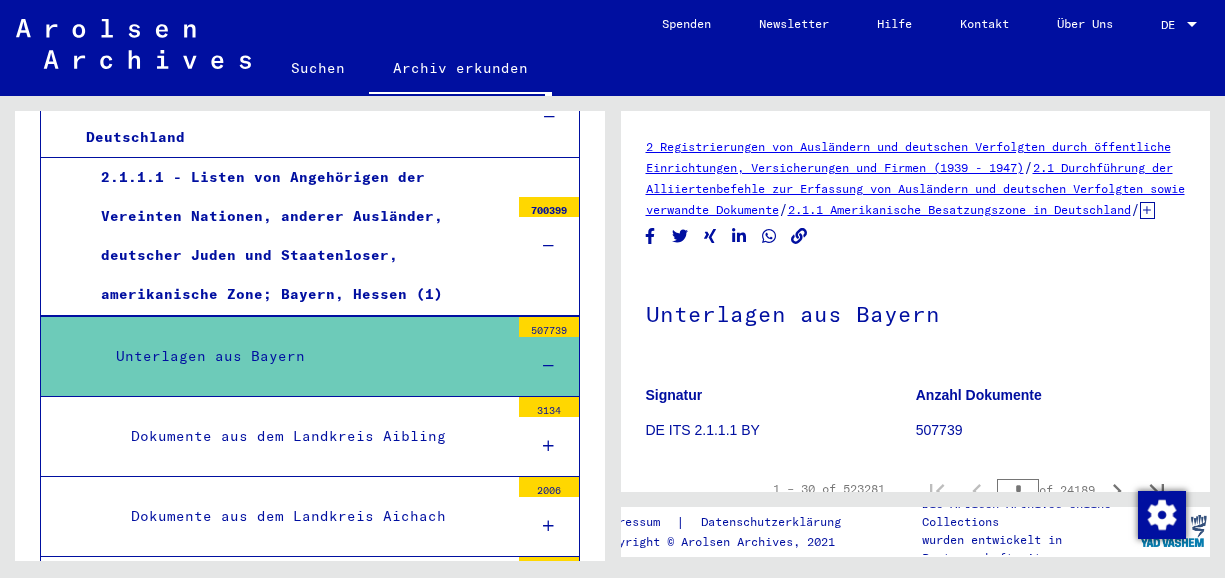 click on "Unterlagen aus Bayern" at bounding box center [305, 356] 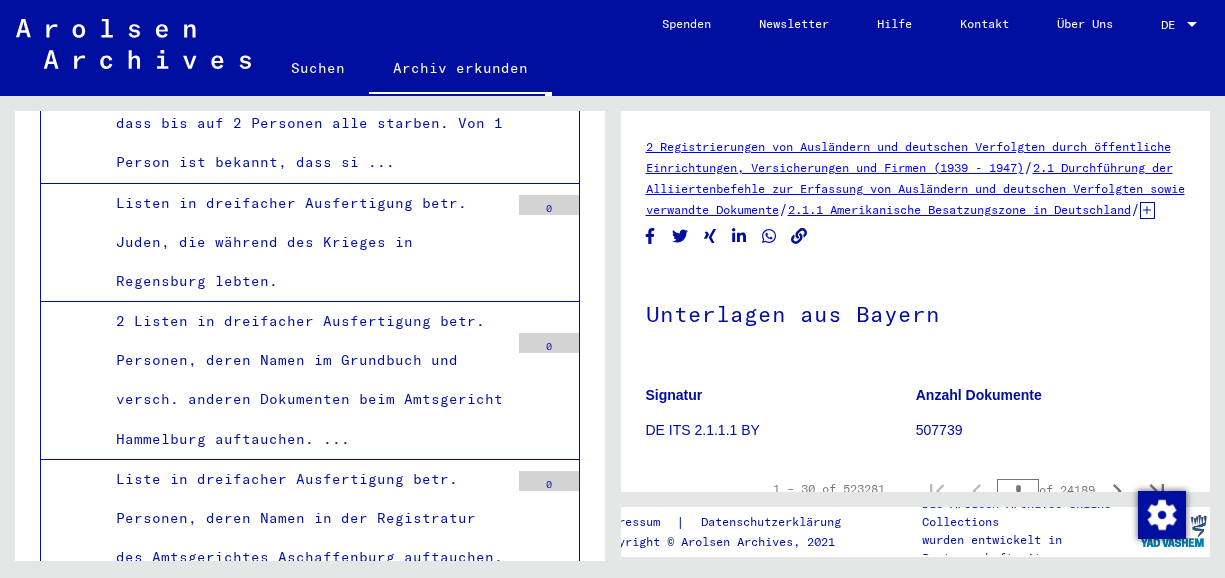 scroll, scrollTop: 1728, scrollLeft: 0, axis: vertical 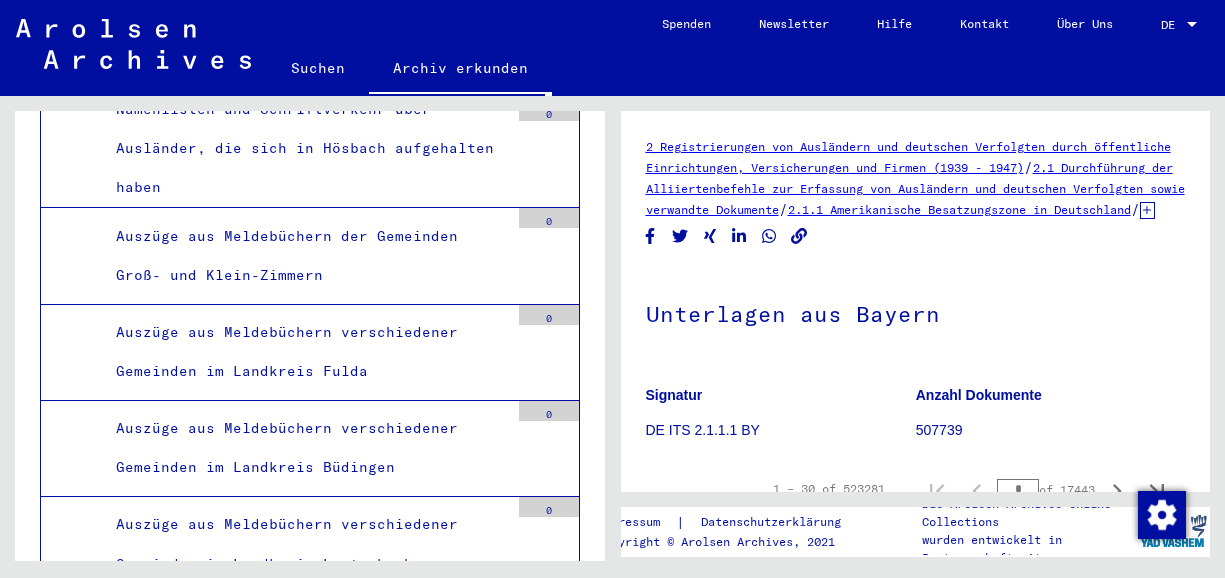 click on "0" at bounding box center (549, 603) 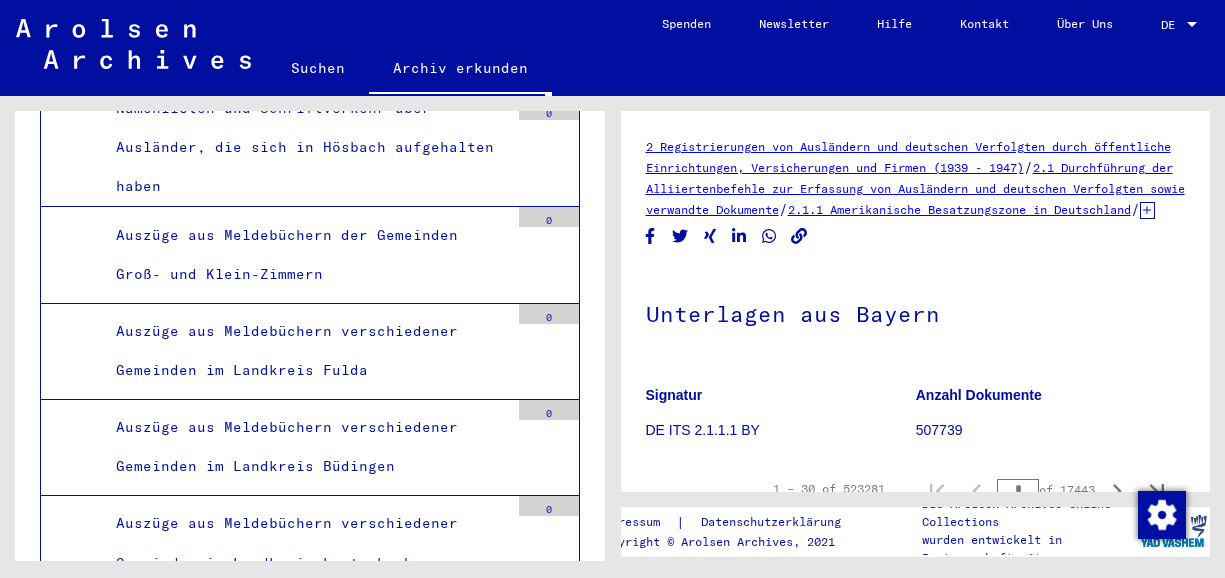scroll, scrollTop: 6804, scrollLeft: 0, axis: vertical 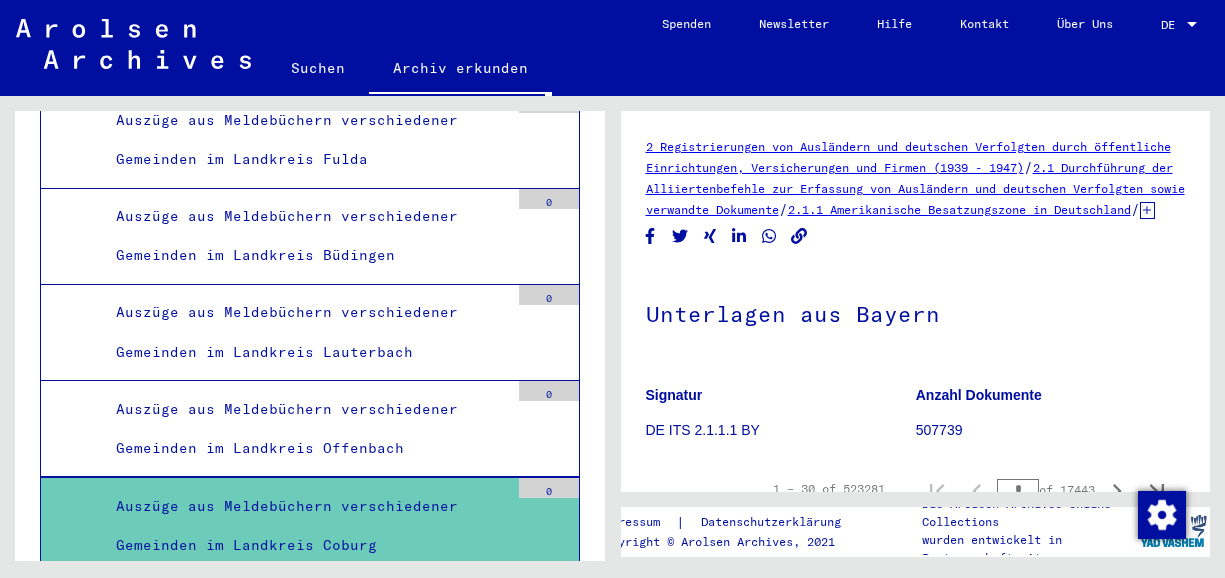 drag, startPoint x: 605, startPoint y: 352, endPoint x: 603, endPoint y: 372, distance: 20.09975 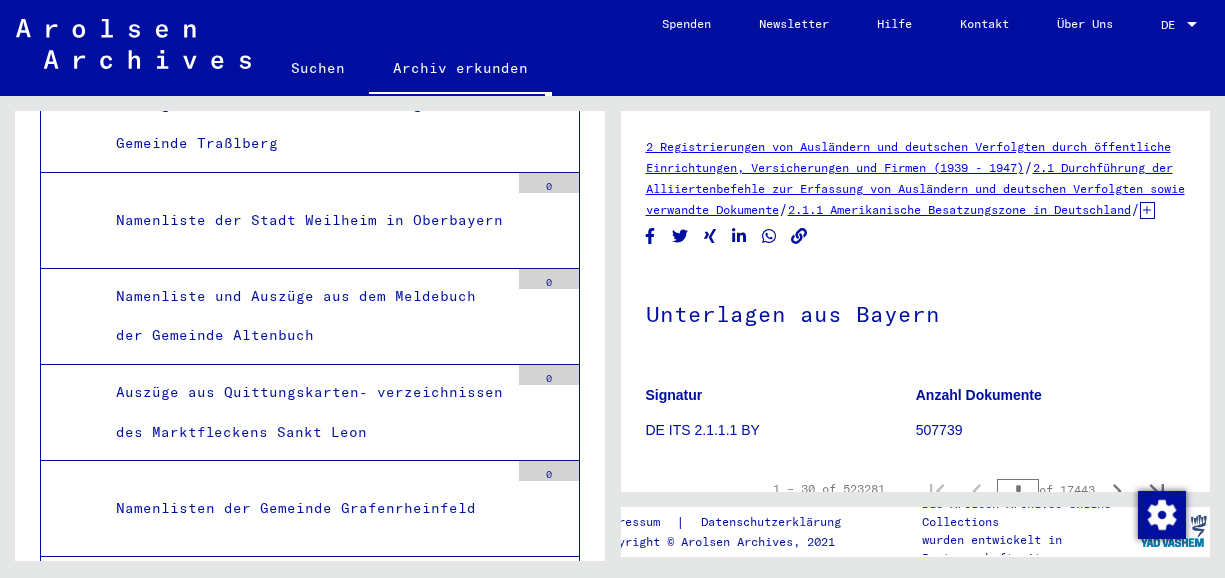 scroll, scrollTop: 12327, scrollLeft: 0, axis: vertical 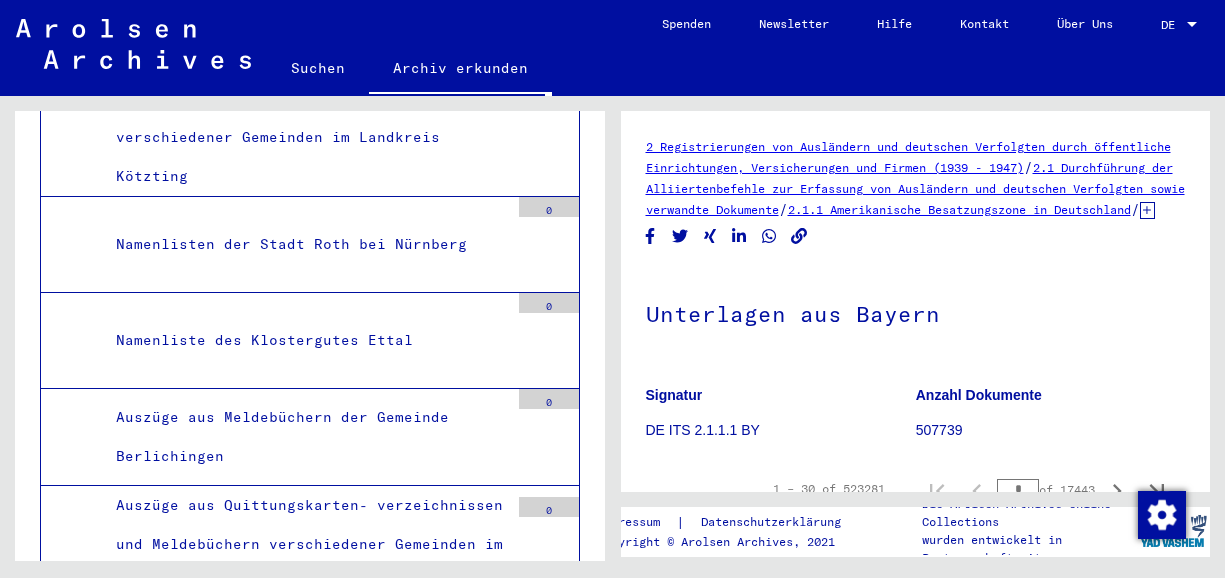 drag, startPoint x: 599, startPoint y: 521, endPoint x: 601, endPoint y: 509, distance: 12.165525 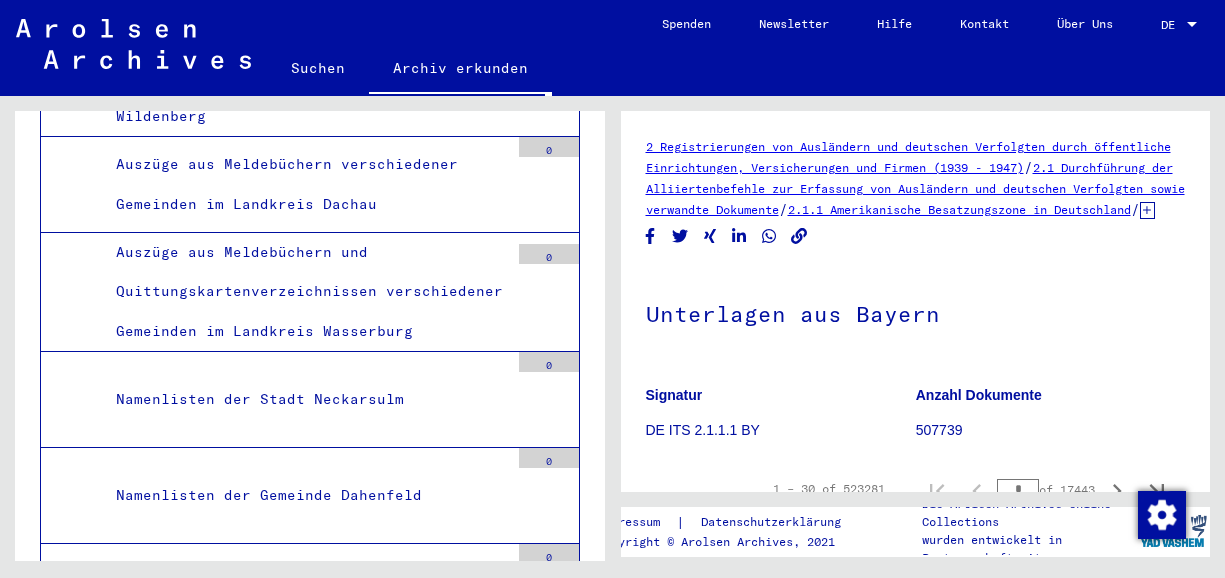 scroll, scrollTop: 11247, scrollLeft: 0, axis: vertical 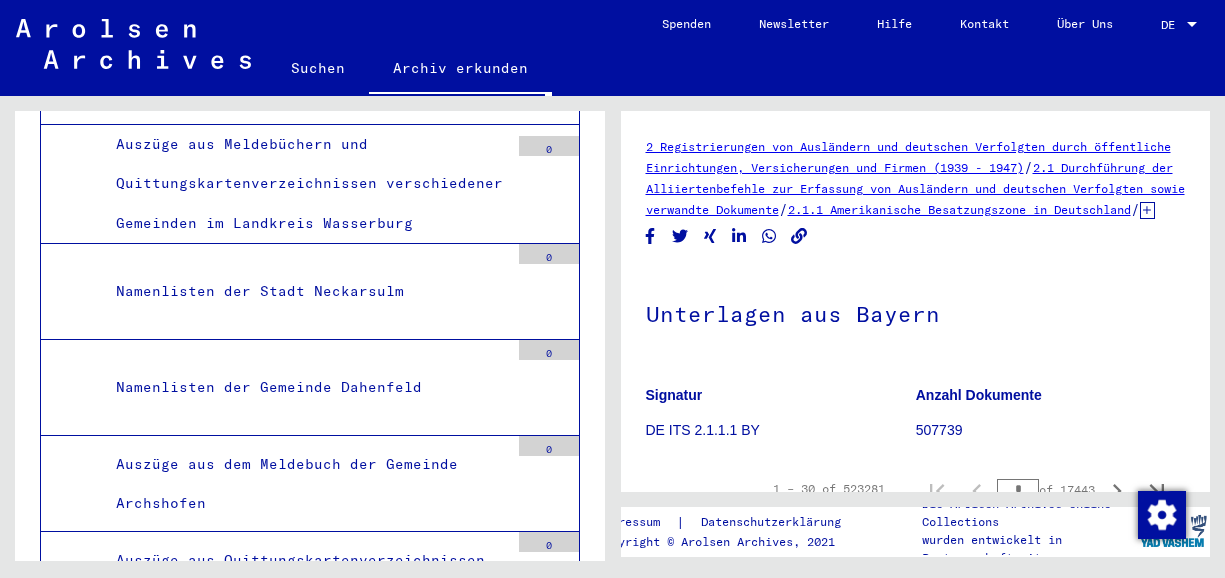 click on "0" at bounding box center (549, 1312) 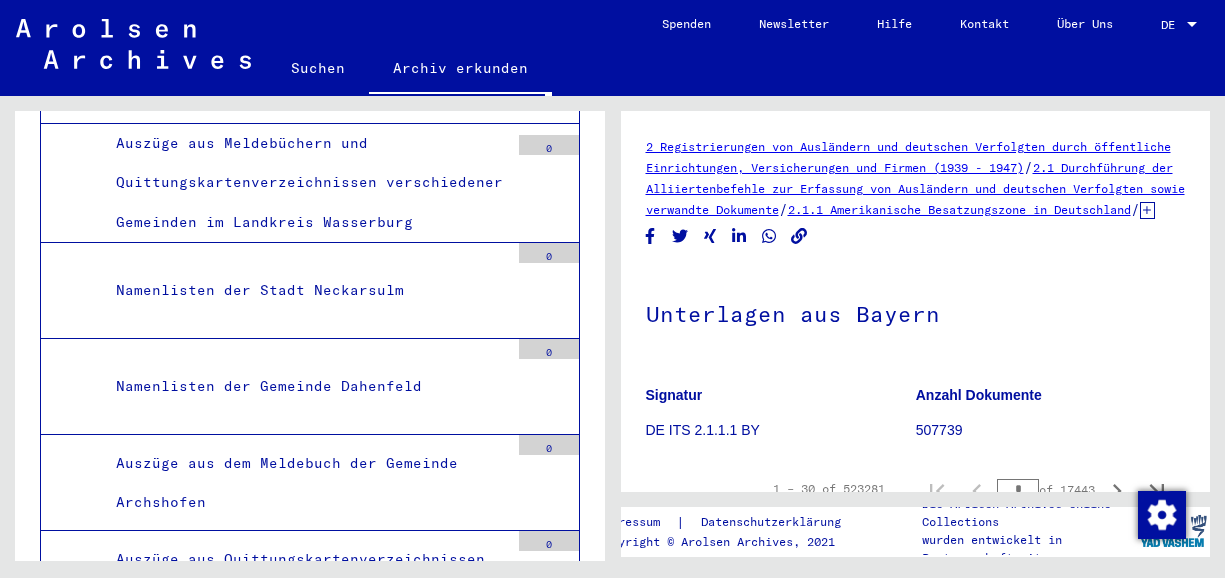 scroll, scrollTop: 11246, scrollLeft: 0, axis: vertical 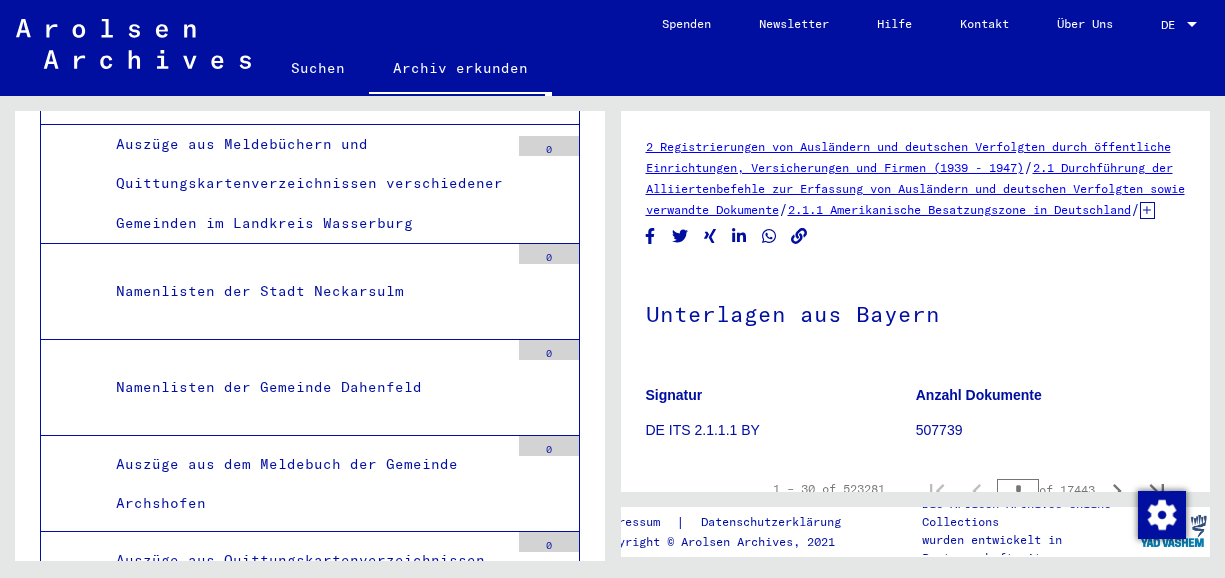 click on "Signatur DE ITS 2.1.1.1 BY" 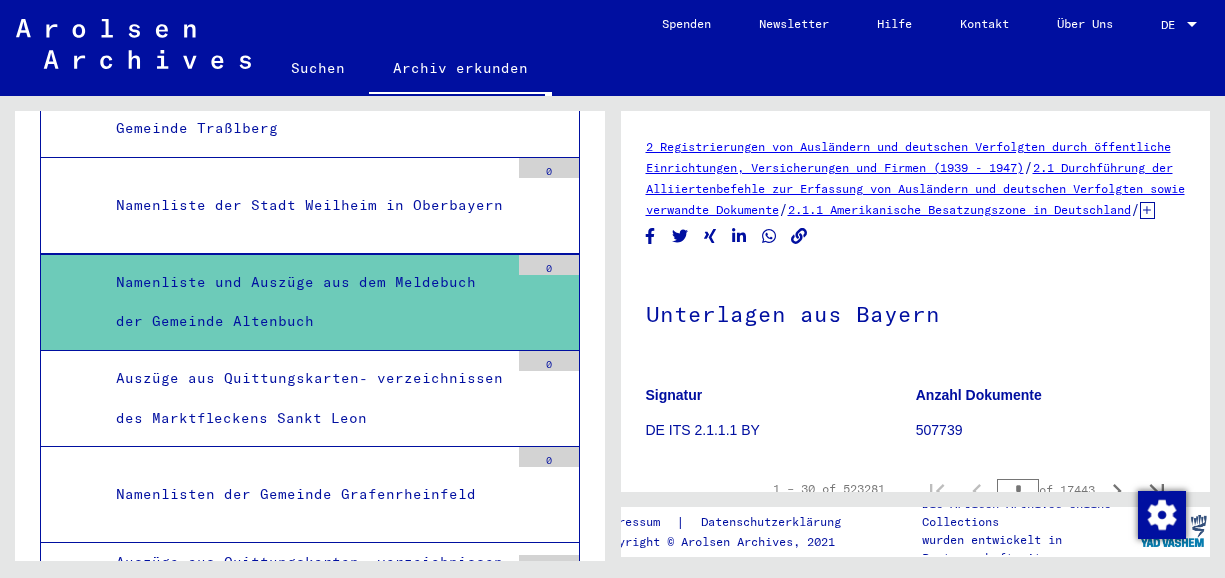 scroll, scrollTop: 12326, scrollLeft: 0, axis: vertical 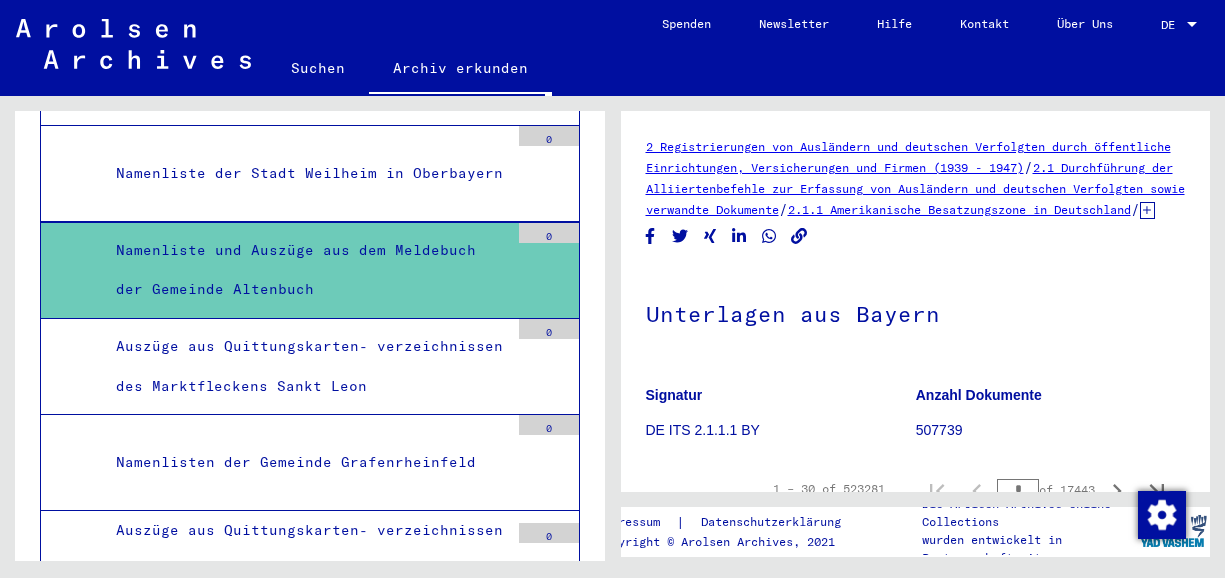 click on "1007" at bounding box center [549, 1454] 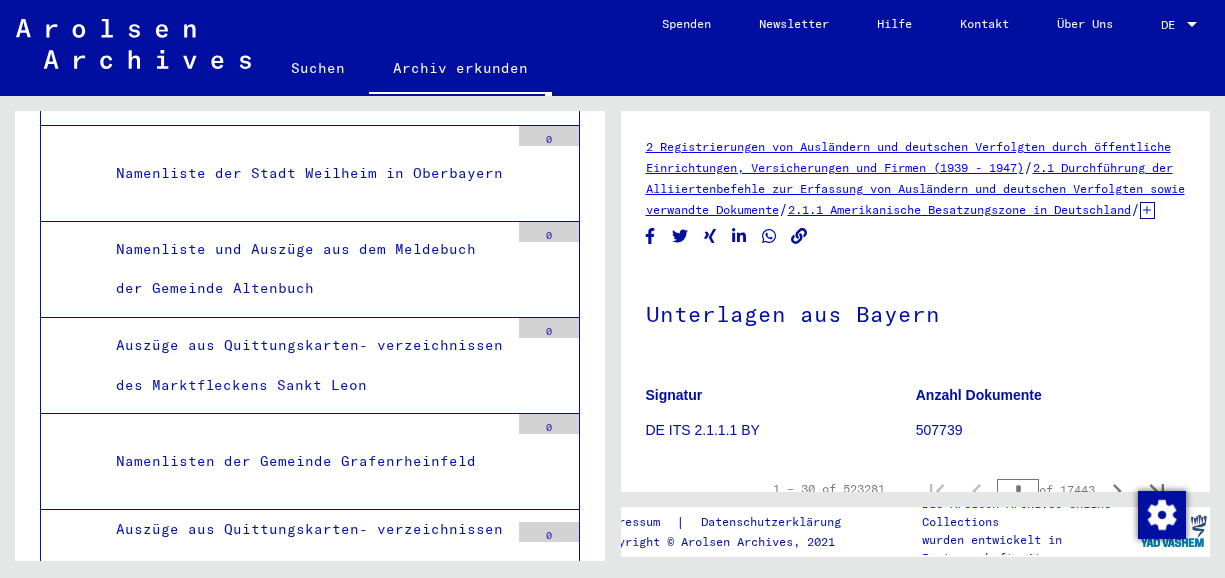 scroll, scrollTop: 12326, scrollLeft: 0, axis: vertical 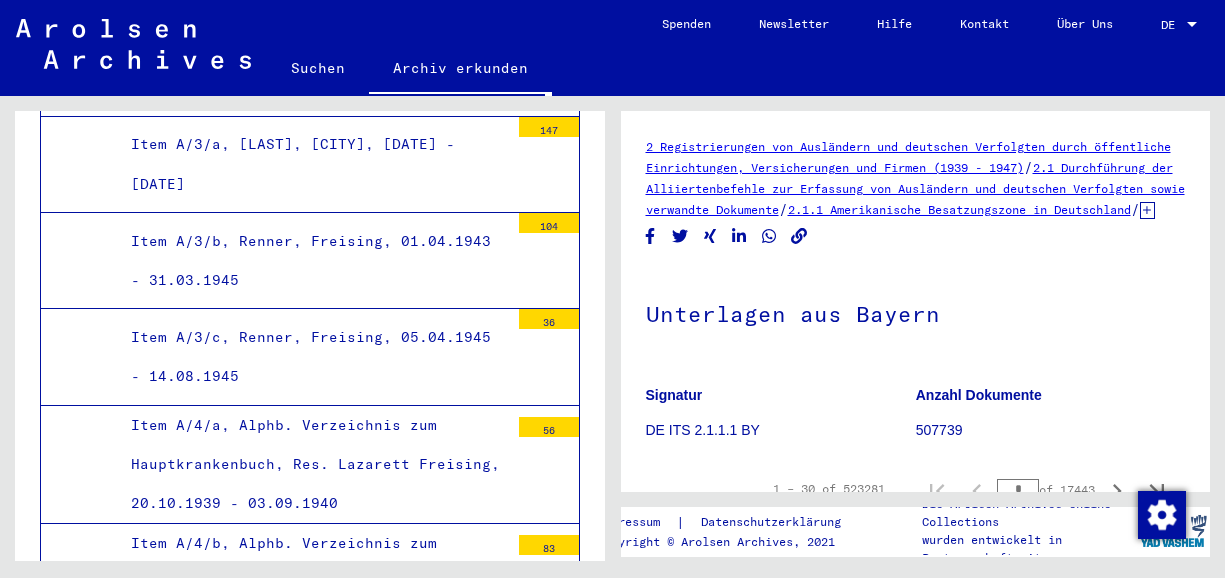 click at bounding box center (549, 1318) 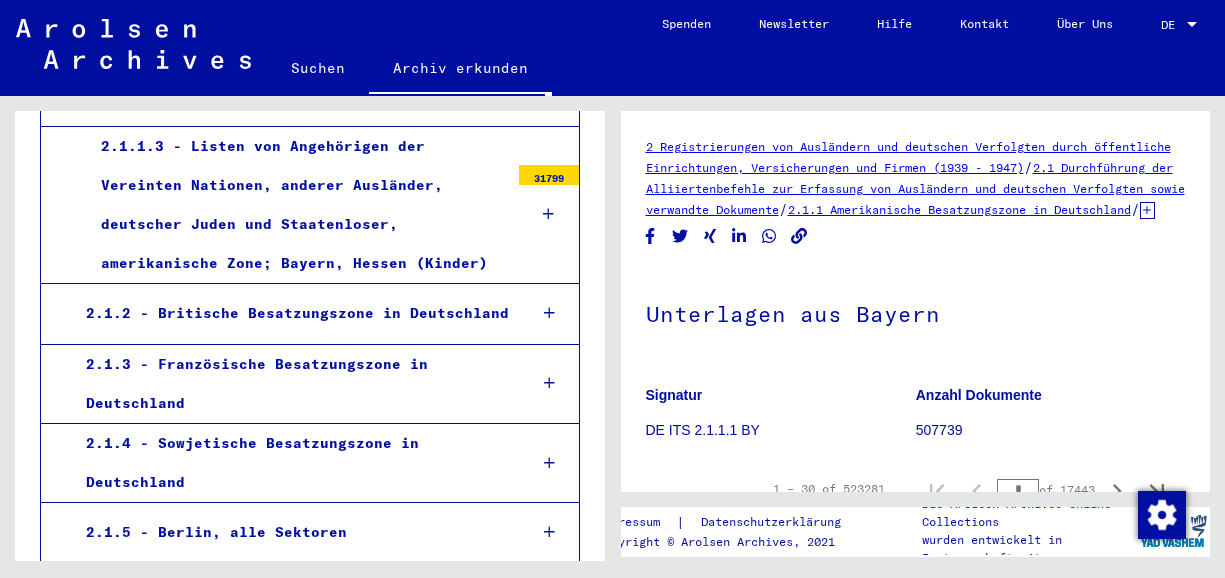 scroll, scrollTop: 14561, scrollLeft: 0, axis: vertical 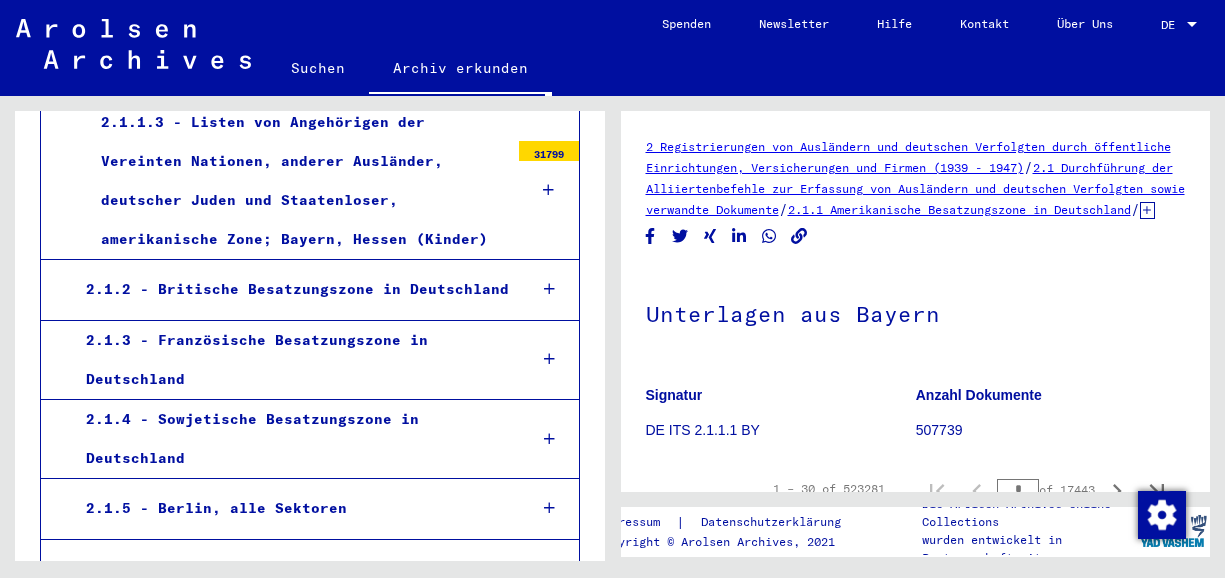click at bounding box center (549, 1388) 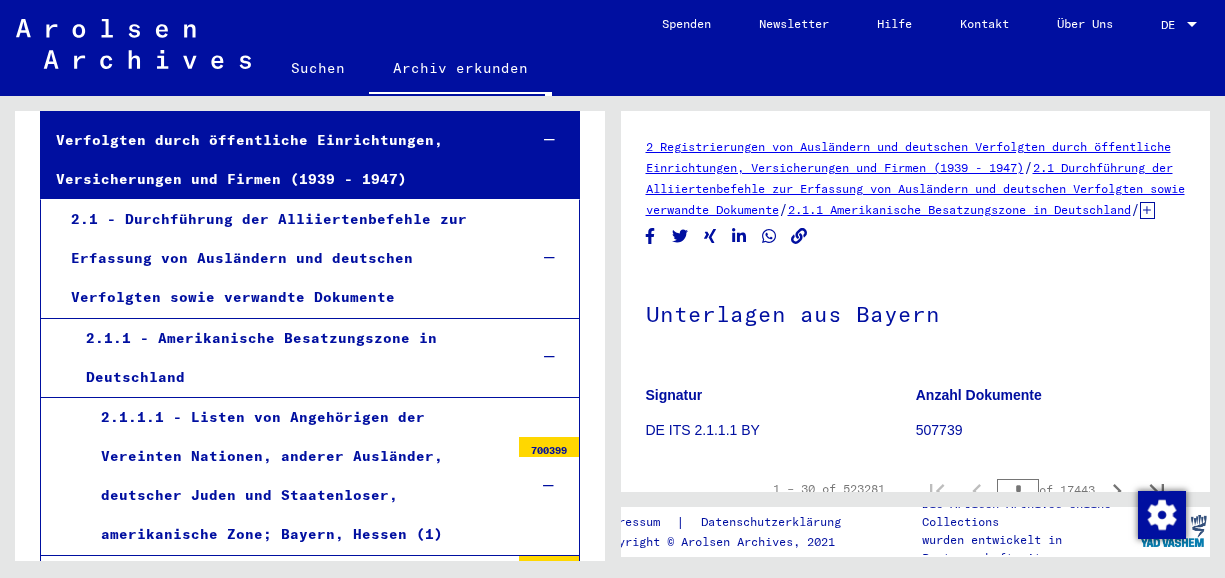 scroll, scrollTop: 305, scrollLeft: 0, axis: vertical 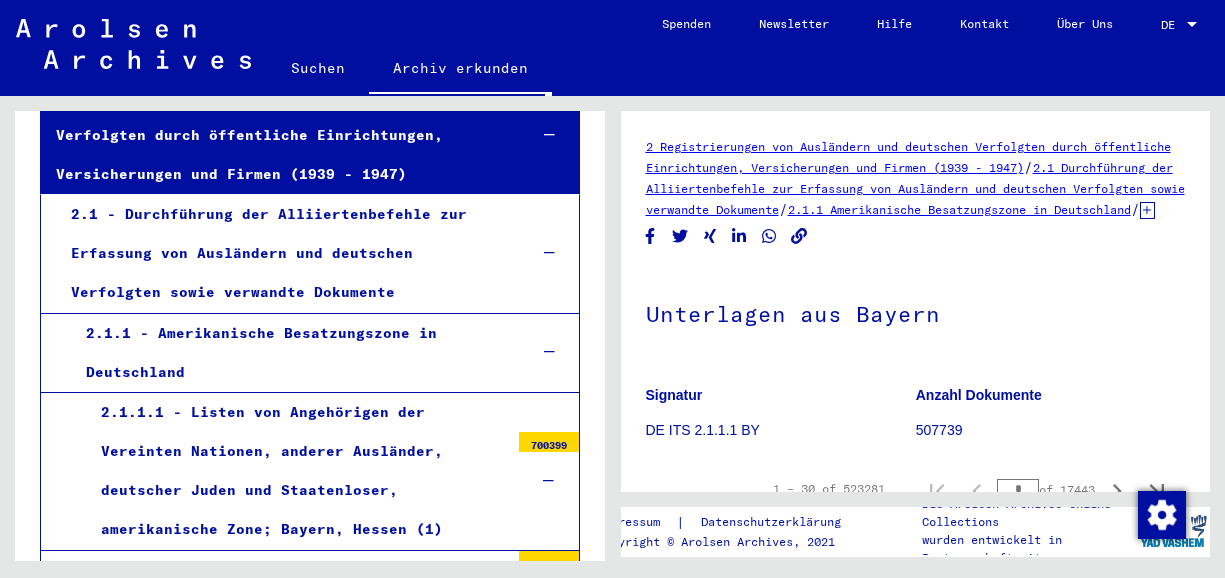 click on "700399" at bounding box center (549, 442) 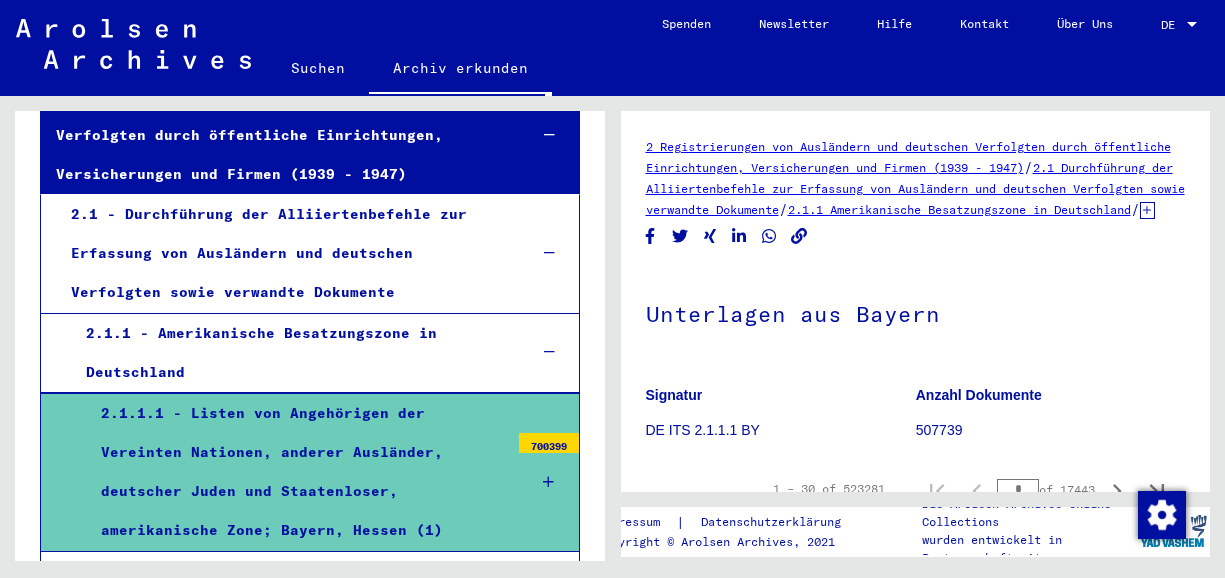 click at bounding box center (548, 482) 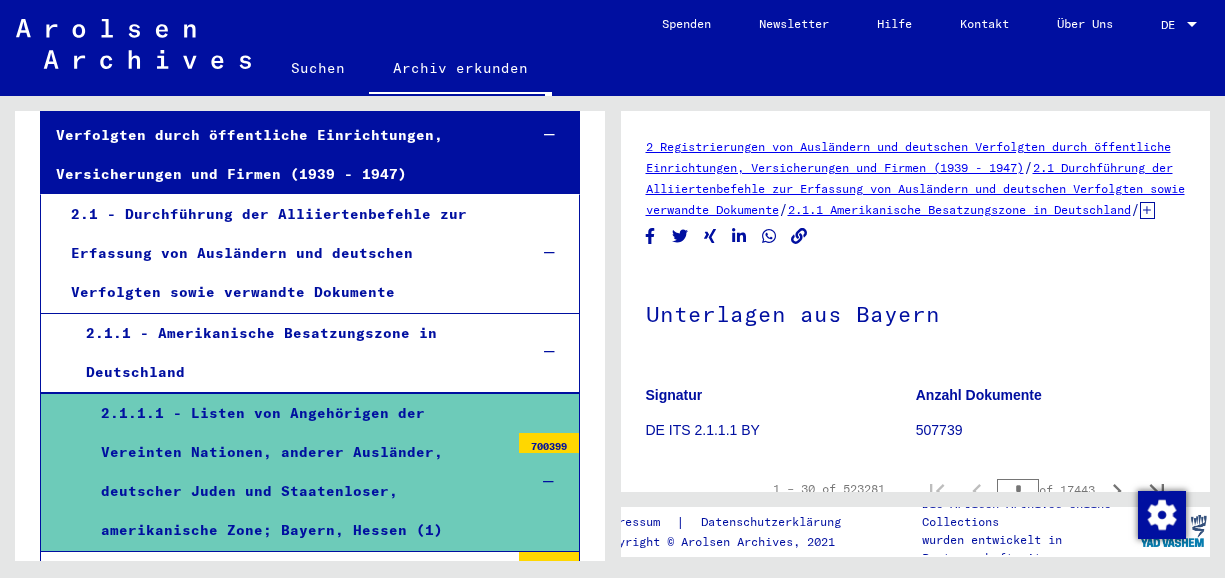 click on "700399" at bounding box center [549, 443] 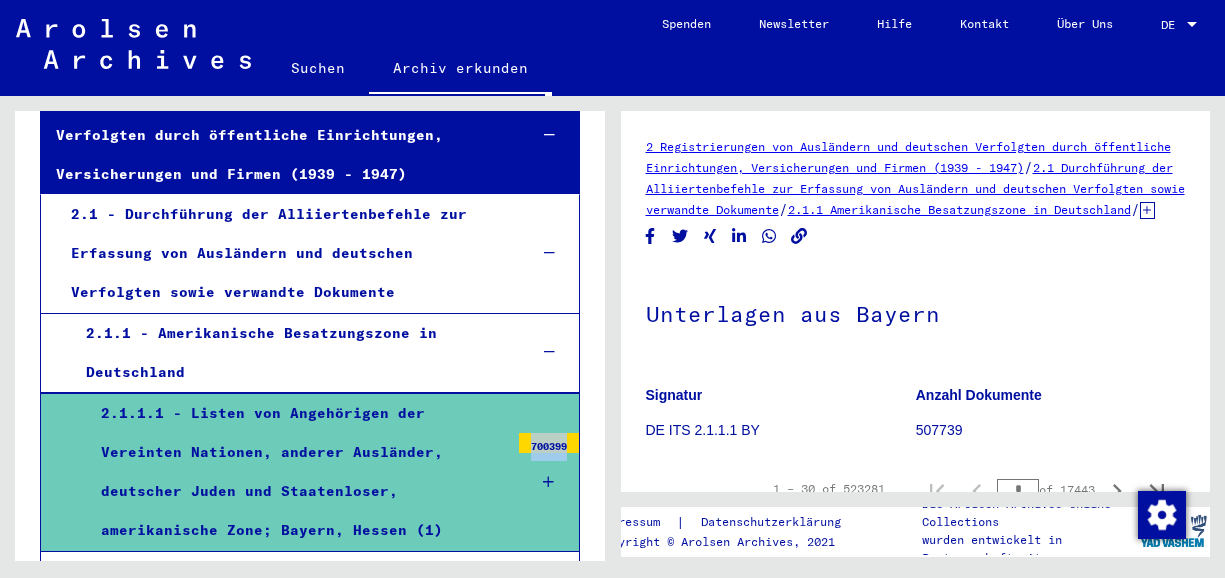 click on "700399" at bounding box center [549, 443] 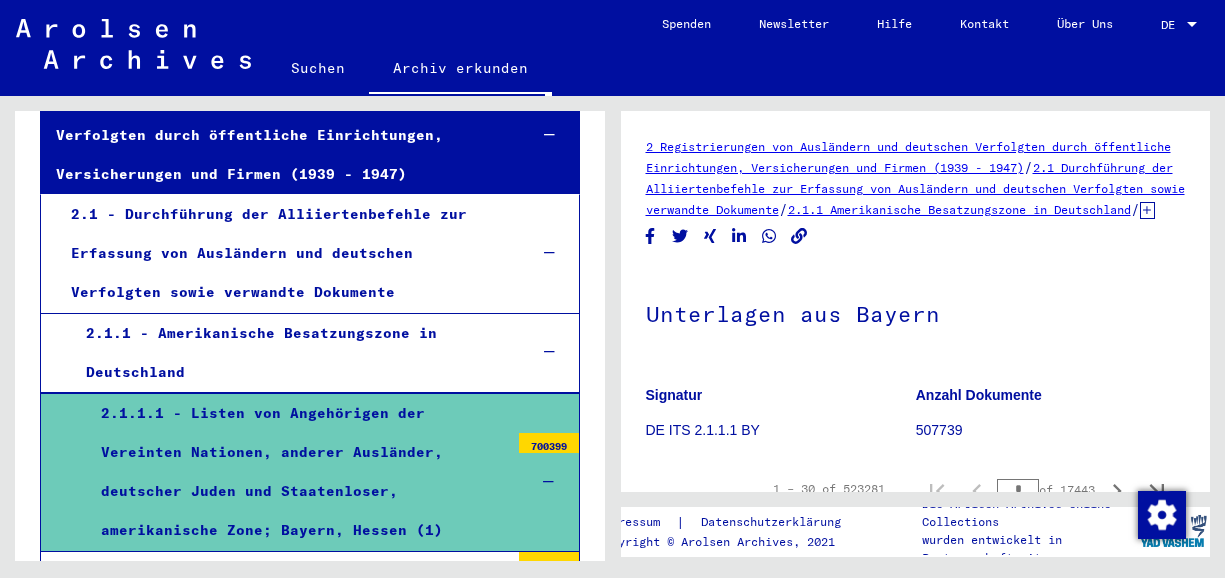 click at bounding box center [549, 482] 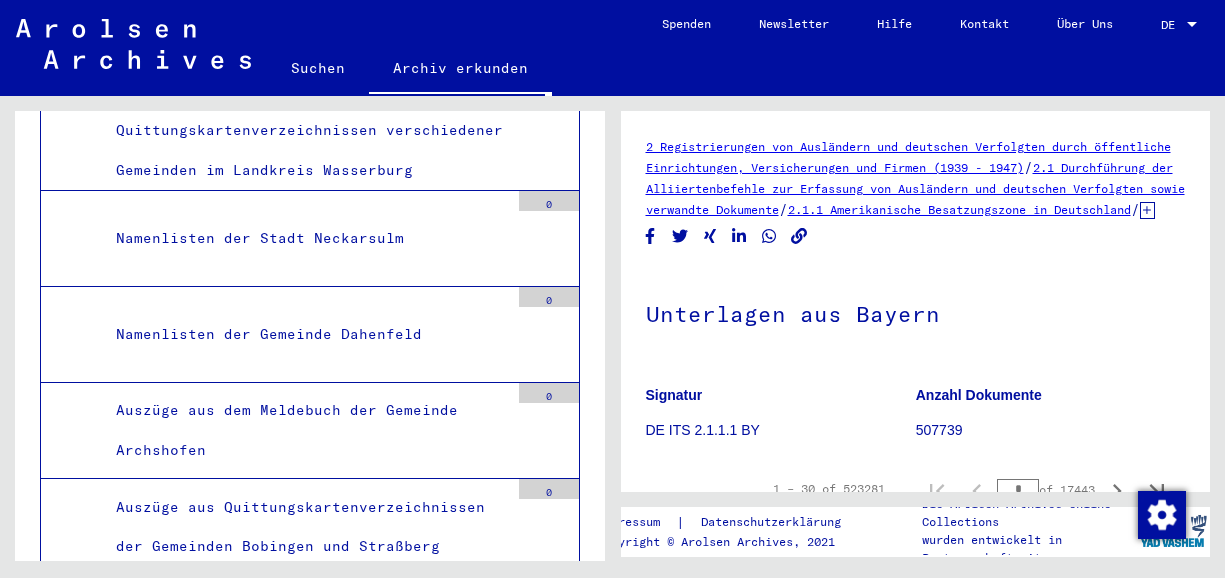 scroll, scrollTop: 8189, scrollLeft: 0, axis: vertical 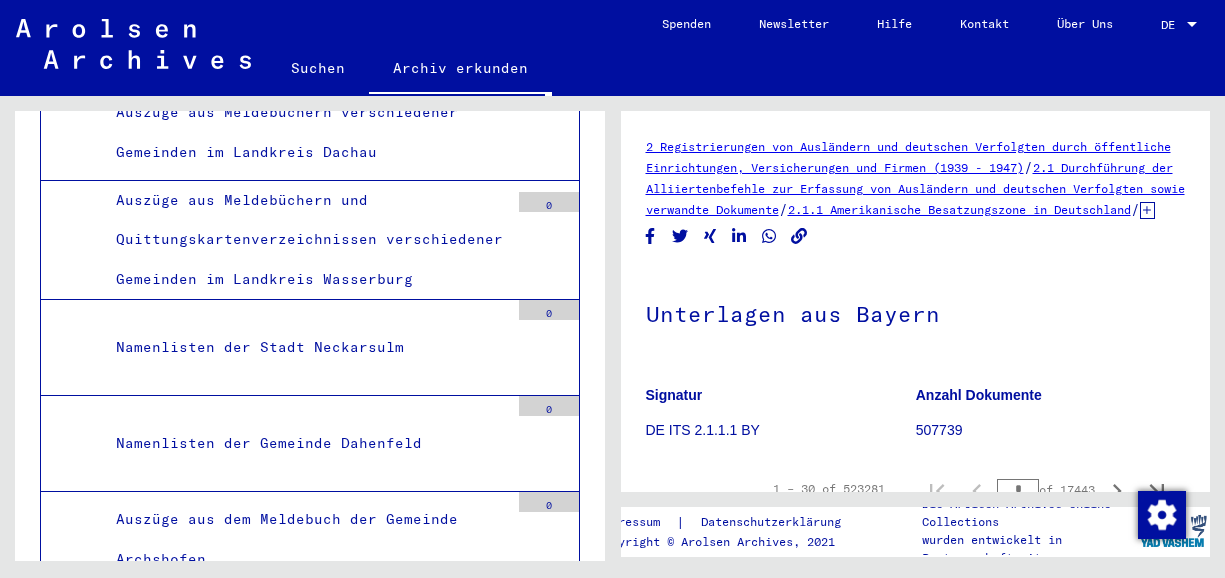 click on "0 - Globale Findmittel 1 - Inhaftierungsdokumente 2 - Registrierungen von Ausländern und deutschen Verfolgten durch öffentliche Einrichtungen, Versicherungen und Firmen (1939 - 1947) 2.1 - Durchführung der Alliiertenbefehle zur Erfassung von Ausländern und deutschen Verfolgten sowie verwandte Dokumente 2.1.1 - Amerikanische Besatzungszone in Deutschland 2.1.1.1 - Listen von Angehörigen der Vereinten Nationen, anderer Ausländer, deutscher Juden und Staatenloser, amerikanische Zone; [STATE], [STATE] (1) 700399 2.1.1.2 - Listen von Angehörigen der Vereinten Nationen, anderer Ausländer, deutscher Juden und Staatenloser, amerikanische Zone; [STATE], [STATE], [STATE], [STATE] (2) 109960 Unterlagen aus Bremen 1038 Unterlagen aus Baden-Württemberg 26369 Unterlagen aus Bayern 35574 Unterlagen aus Hessen 36236 Unterlagen aus Niedersachsen 656 Unterlagen aus verschiedenen und unbekannten Kreisen 246 Listen von Angehörigen der Vereinten Nationen, anderer Ausländer,      deutscher Juden und Staatenloser 7" 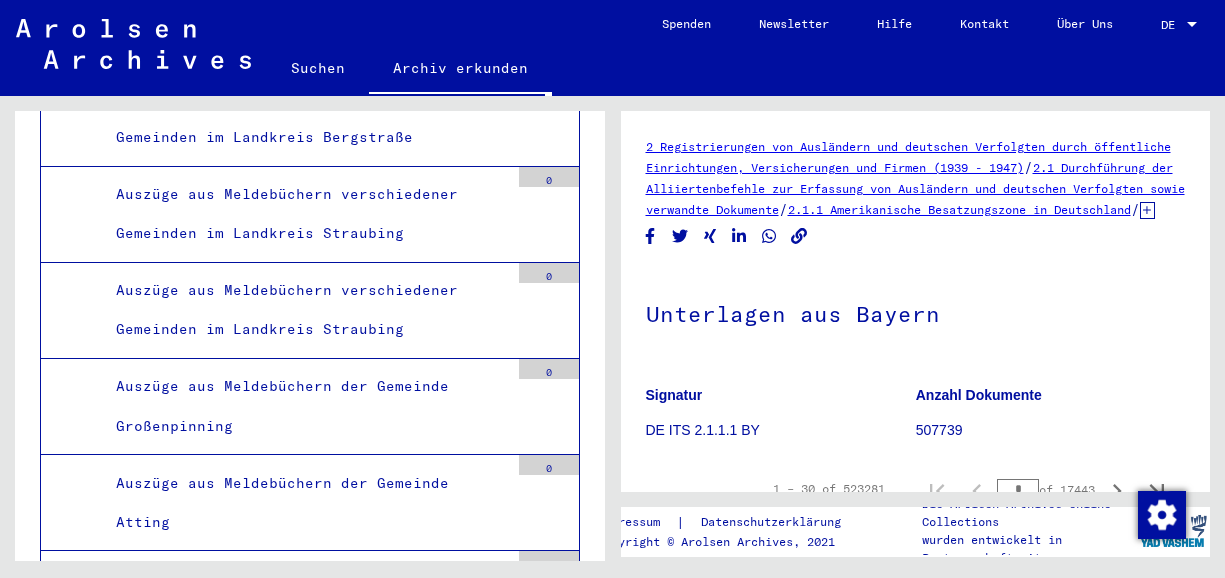 scroll, scrollTop: 4301, scrollLeft: 0, axis: vertical 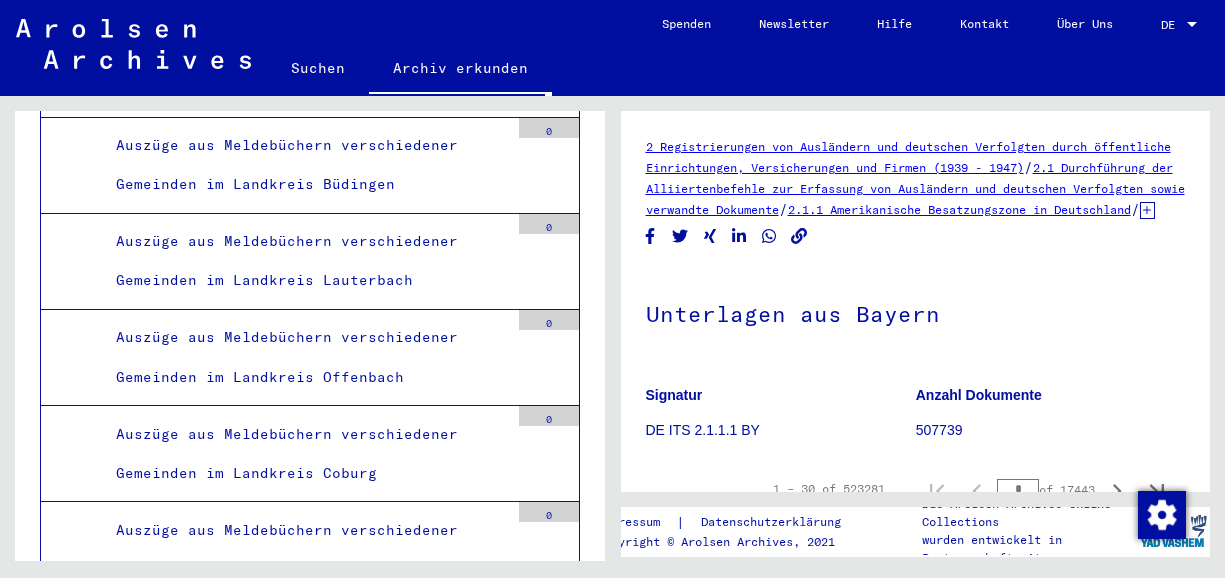 click on "0 - Globale Findmittel 1 - Inhaftierungsdokumente 2 - Registrierungen von Ausländern und deutschen Verfolgten durch öffentliche Einrichtungen, Versicherungen und Firmen (1939 - 1947) 2.1 - Durchführung der Alliiertenbefehle zur Erfassung von Ausländern und deutschen Verfolgten sowie verwandte Dokumente 2.1.1 - Amerikanische Besatzungszone in Deutschland 2.1.1.1 - Listen von Angehörigen der Vereinten Nationen, anderer Ausländer, deutscher Juden und Staatenloser, amerikanische Zone; [STATE], [STATE] (1) 700399 2.1.1.2 - Listen von Angehörigen der Vereinten Nationen, anderer Ausländer, deutscher Juden und Staatenloser, amerikanische Zone; [STATE], [STATE], [STATE], [STATE] (2) 109960 Unterlagen aus Bremen 1038 Unterlagen aus Baden-Württemberg 26369 Unterlagen aus Bayern 35574 Unterlagen aus Hessen 36236 Unterlagen aus Niedersachsen 656 Unterlagen aus verschiedenen und unbekannten Kreisen 246 Listen von Angehörigen der Vereinten Nationen, anderer Ausländer,      deutscher Juden und Staatenloser 7" 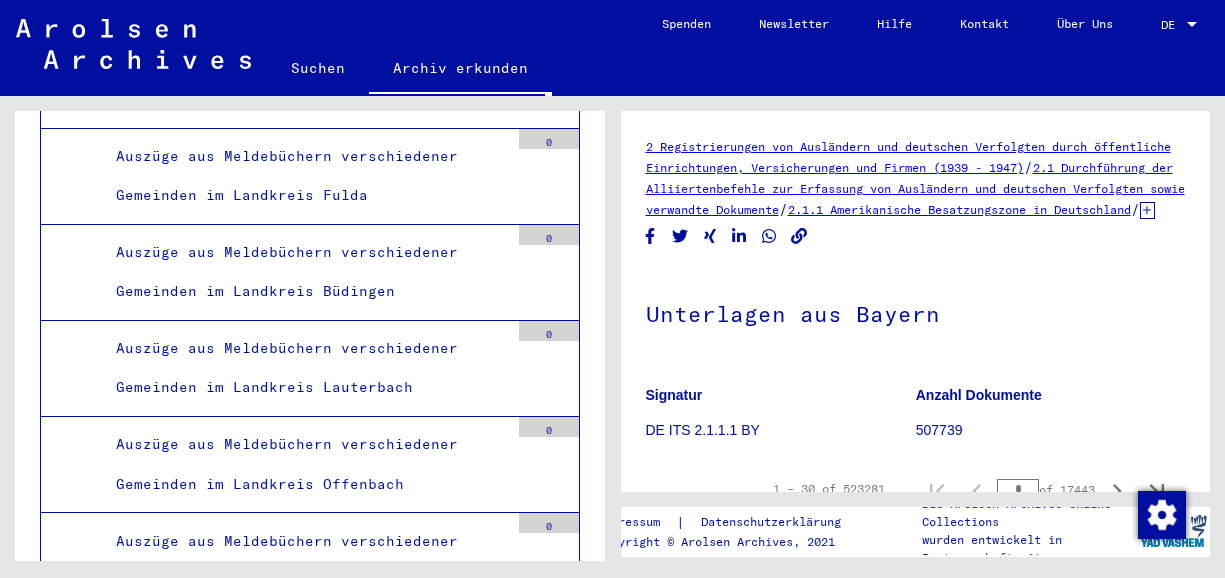 scroll, scrollTop: 3869, scrollLeft: 0, axis: vertical 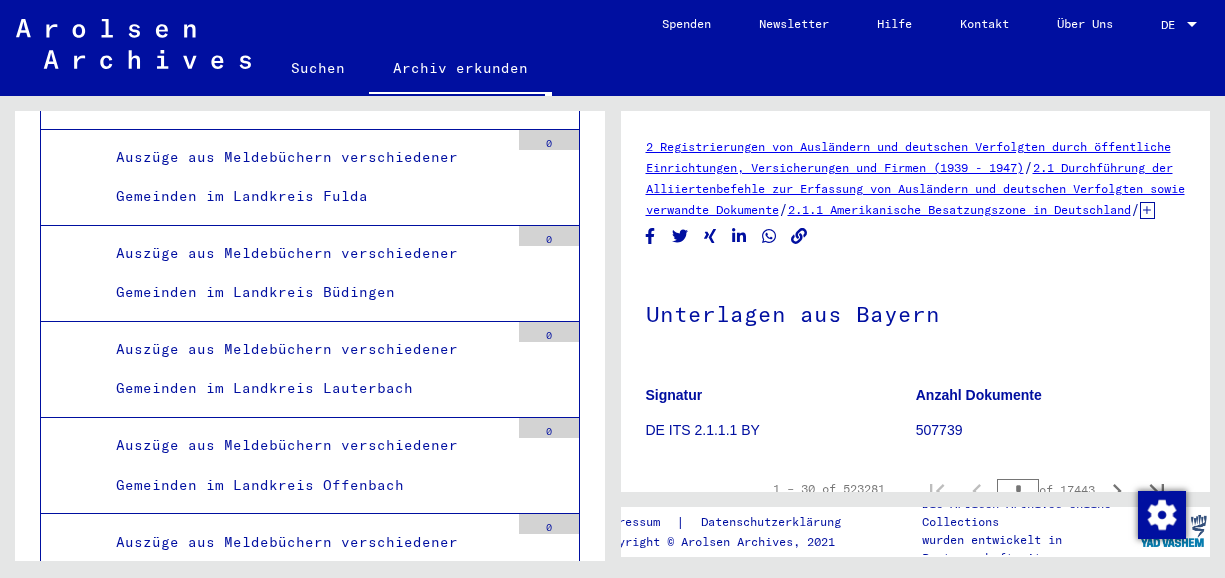 click on "Auszüge aus Meldebüchern verschiedener Gemeinden im Landkreis Coburg" at bounding box center (305, 562) 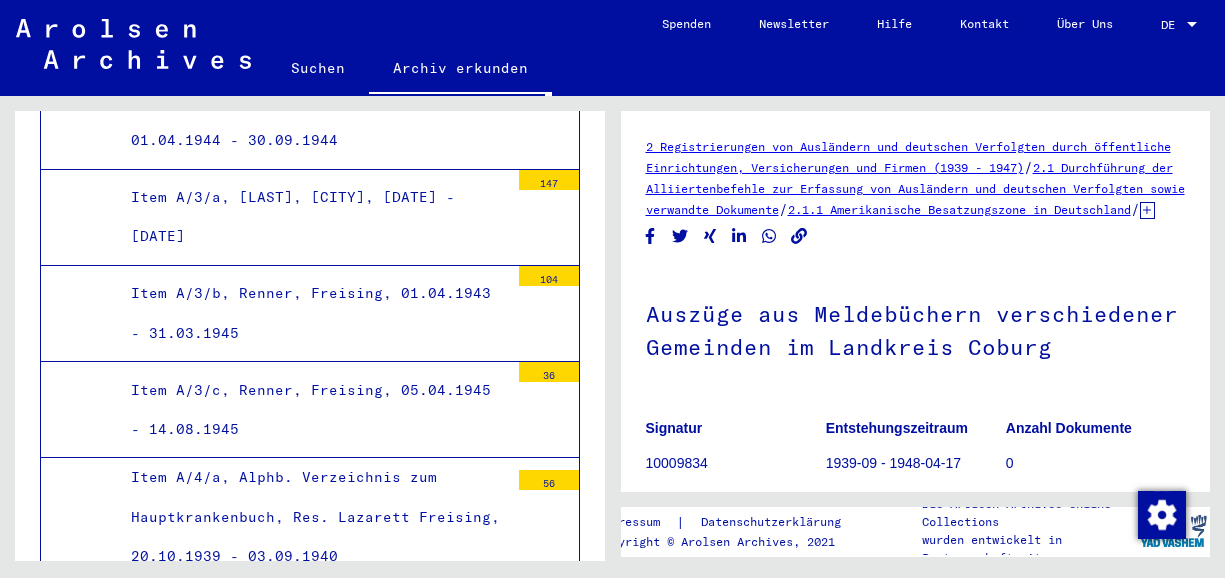 scroll, scrollTop: 10888, scrollLeft: 0, axis: vertical 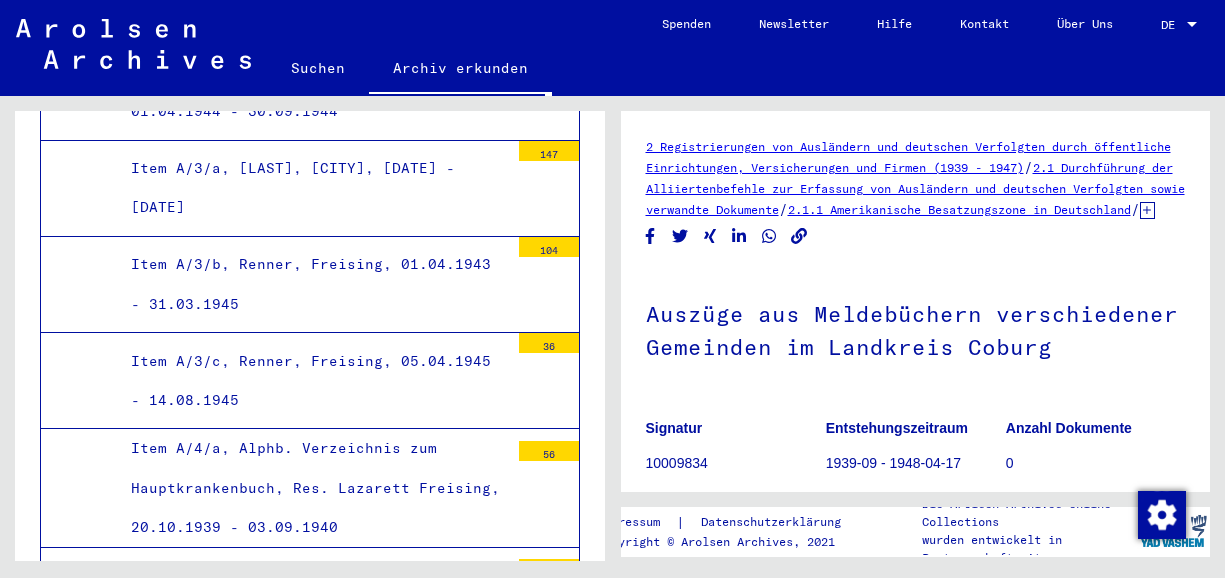 click on "2.2 - Dokumente über Registrierungen von Ausländern und den Einsatz von Zwangsarbeitern, 1939 - 1945" at bounding box center [283, 1343] 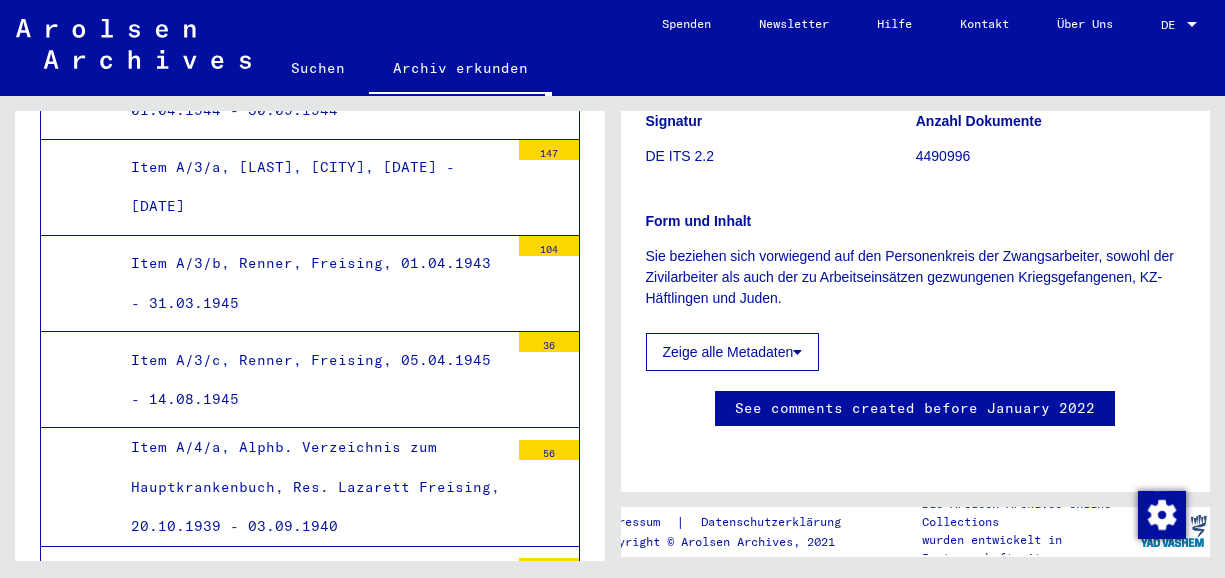 scroll, scrollTop: 324, scrollLeft: 0, axis: vertical 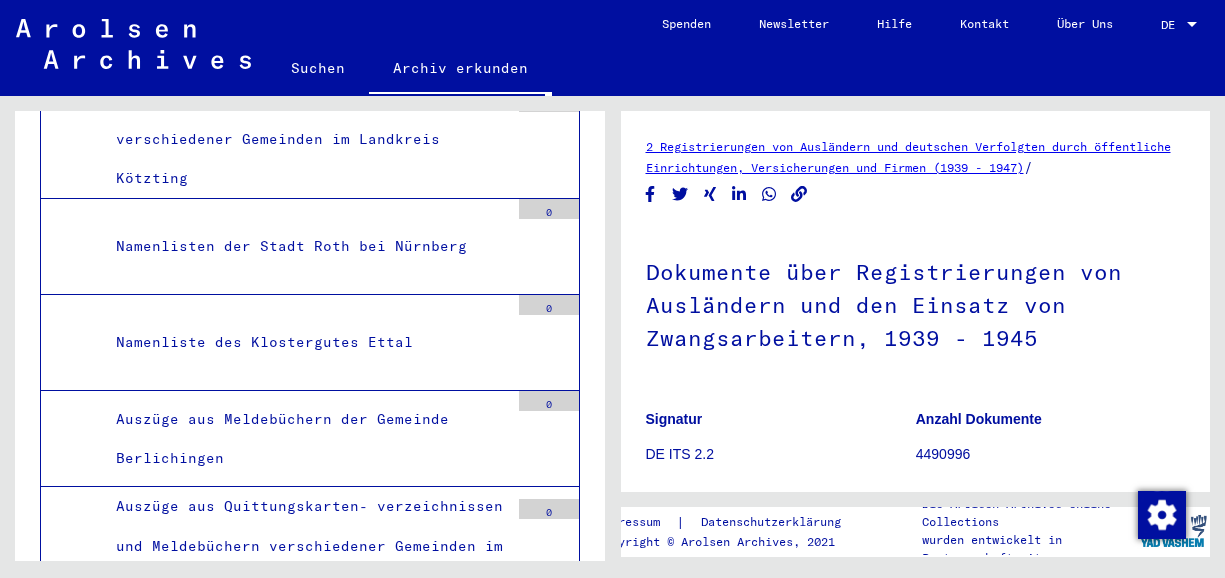 click on "Suchen" 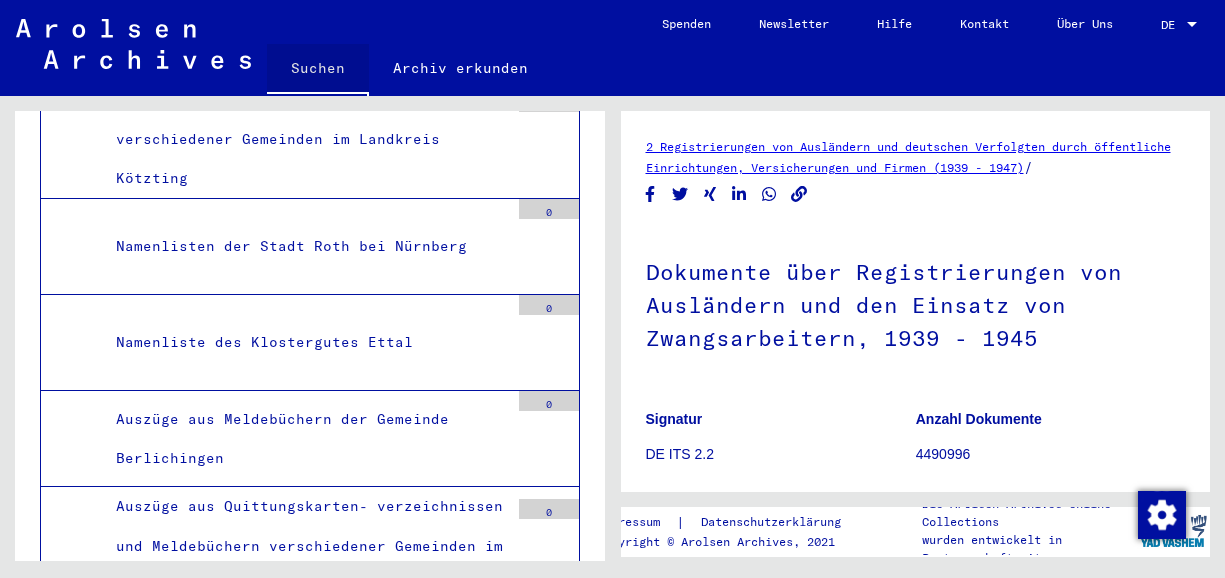 click on "Suchen" 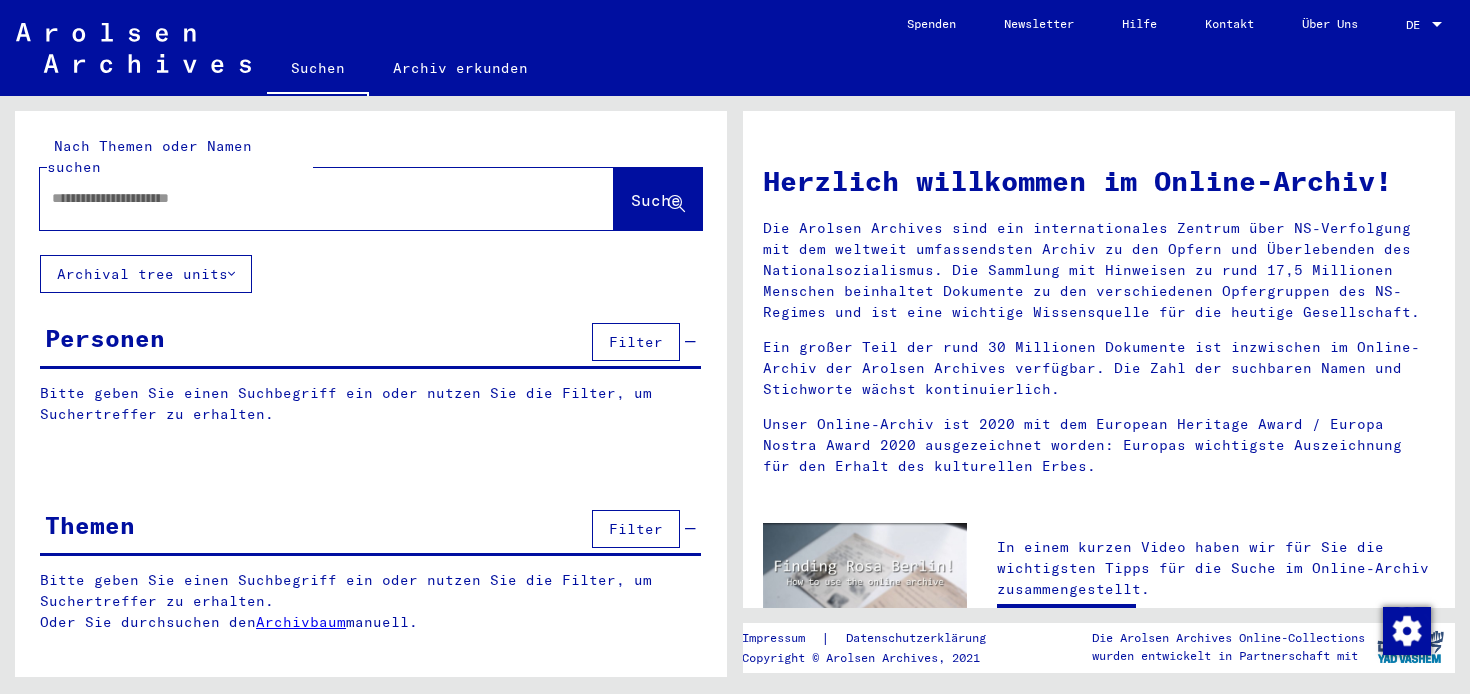click on "Bitte geben Sie einen Suchbegriff ein oder nutzen Sie die Filter, um Suchertreffer zu erhalten.  Oder Sie durchsuchen den    Archivbaum  manuell.  Signatur Signature Titel hierarchy list" at bounding box center (371, 616) 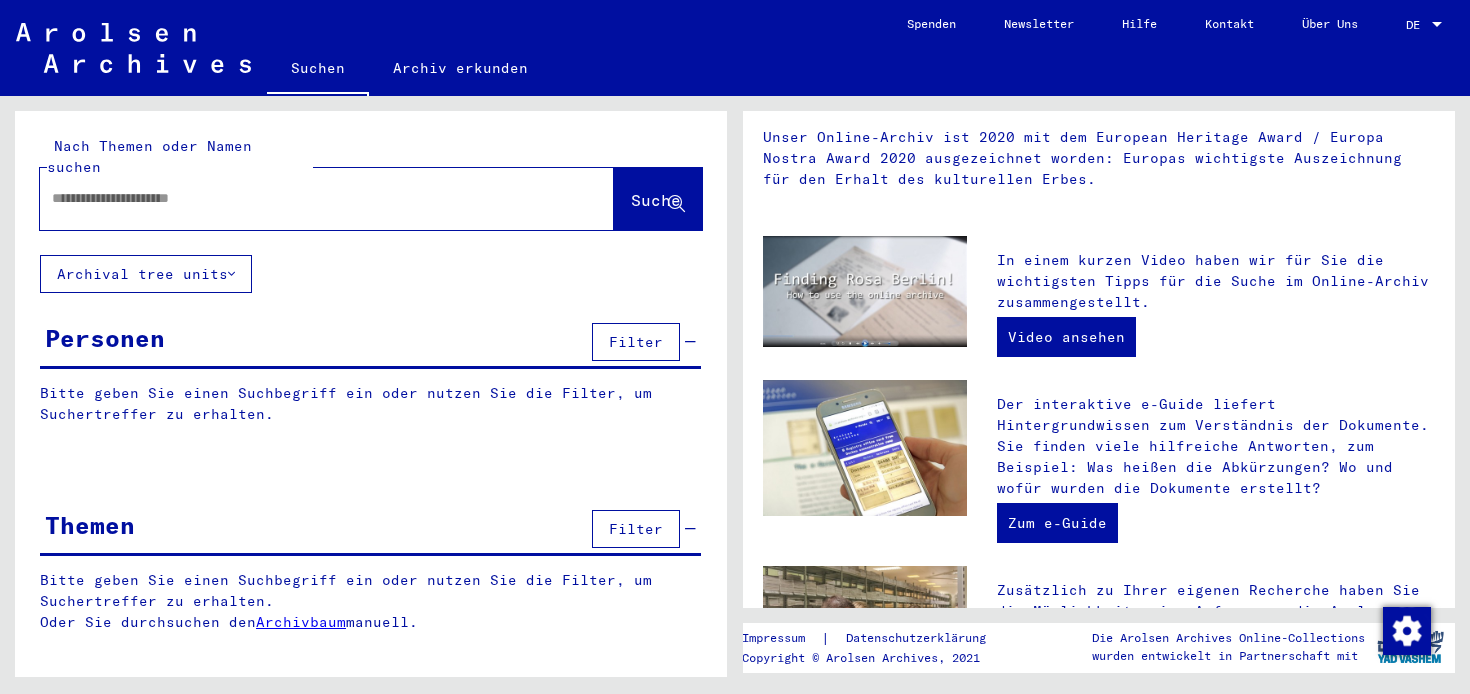scroll, scrollTop: 292, scrollLeft: 0, axis: vertical 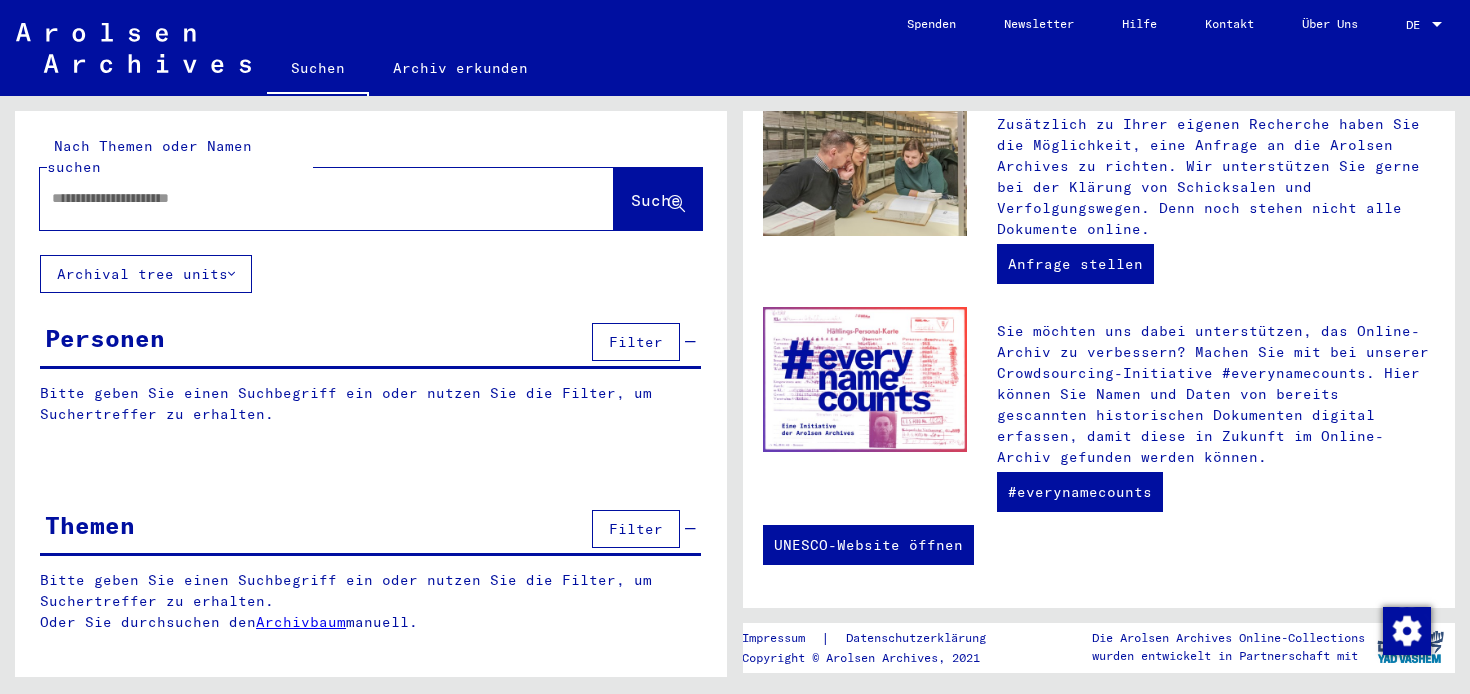 drag, startPoint x: 721, startPoint y: 515, endPoint x: 721, endPoint y: 490, distance: 25 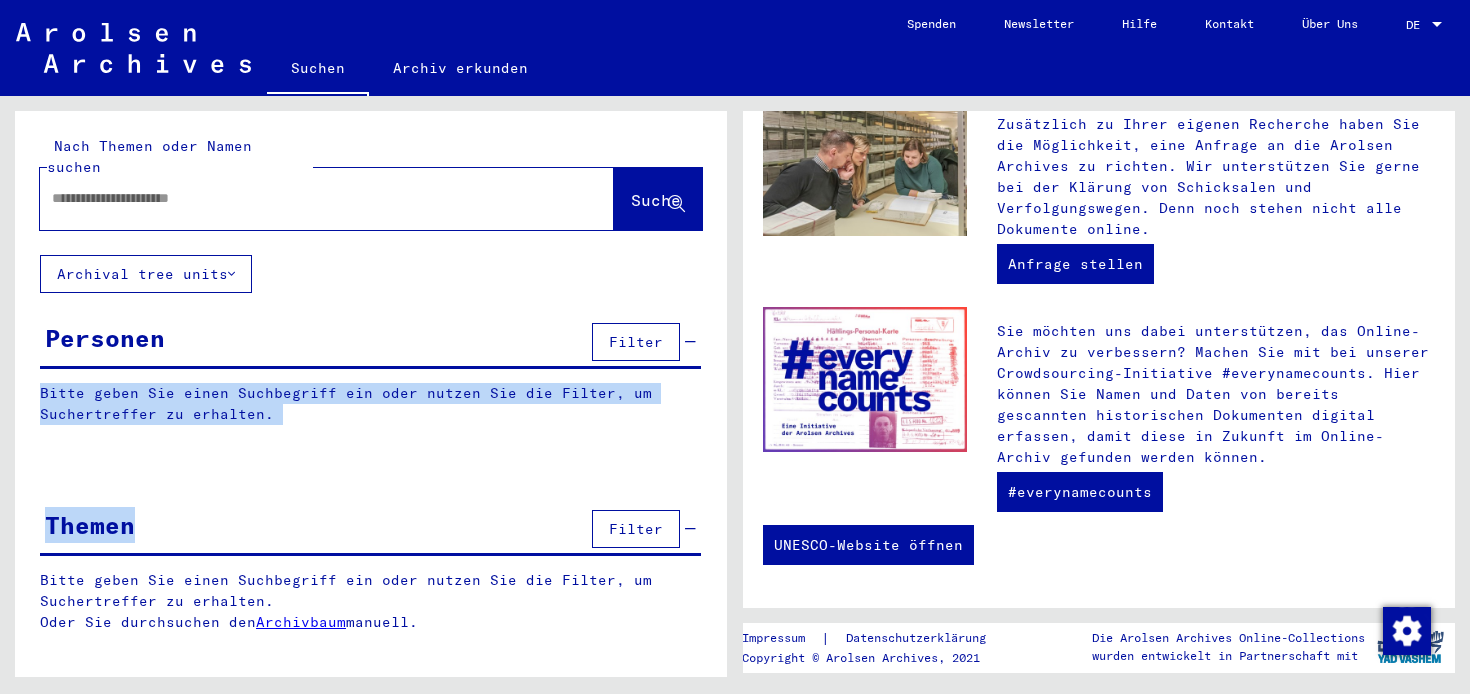 drag, startPoint x: 736, startPoint y: 224, endPoint x: 712, endPoint y: 350, distance: 128.26535 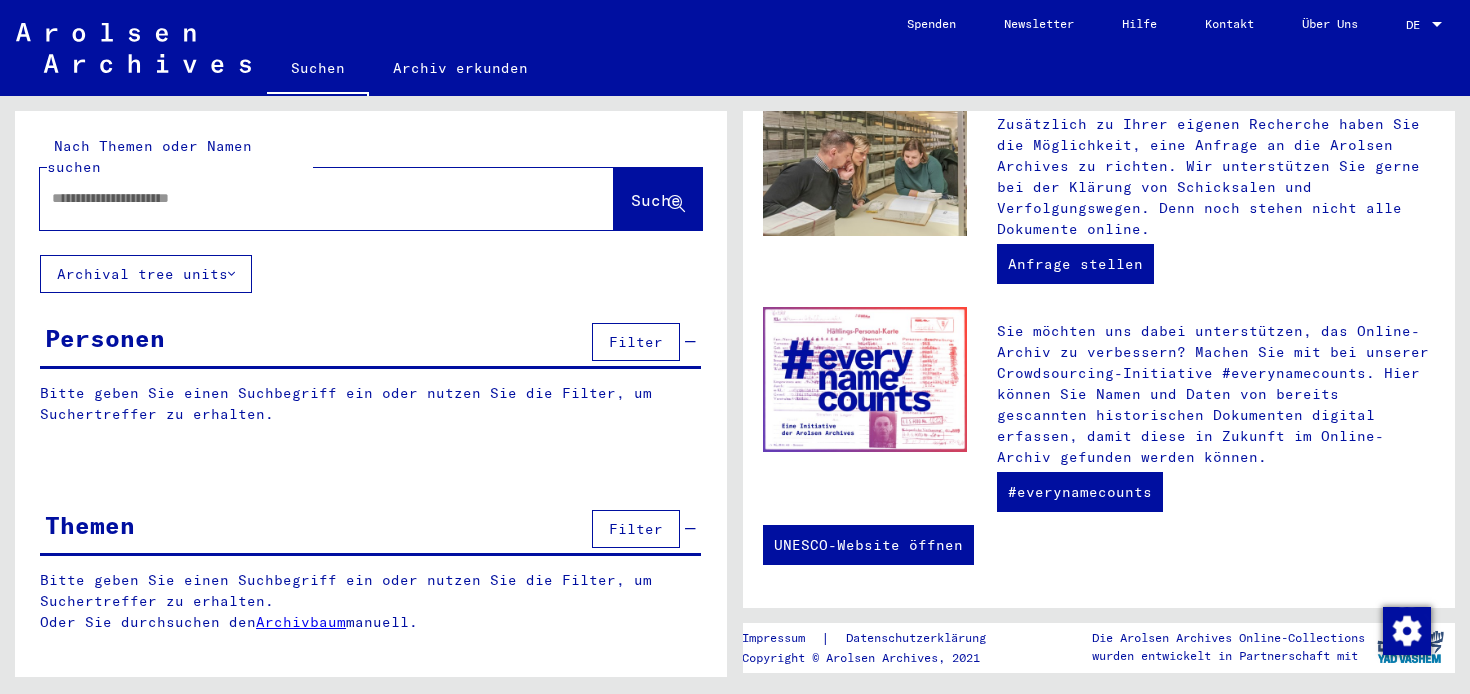 click on "Bitte geben Sie einen Suchbegriff ein oder nutzen Sie die Filter, um Suchertreffer zu erhalten.  Oder Sie durchsuchen den    Archivbaum  manuell." at bounding box center [371, 601] 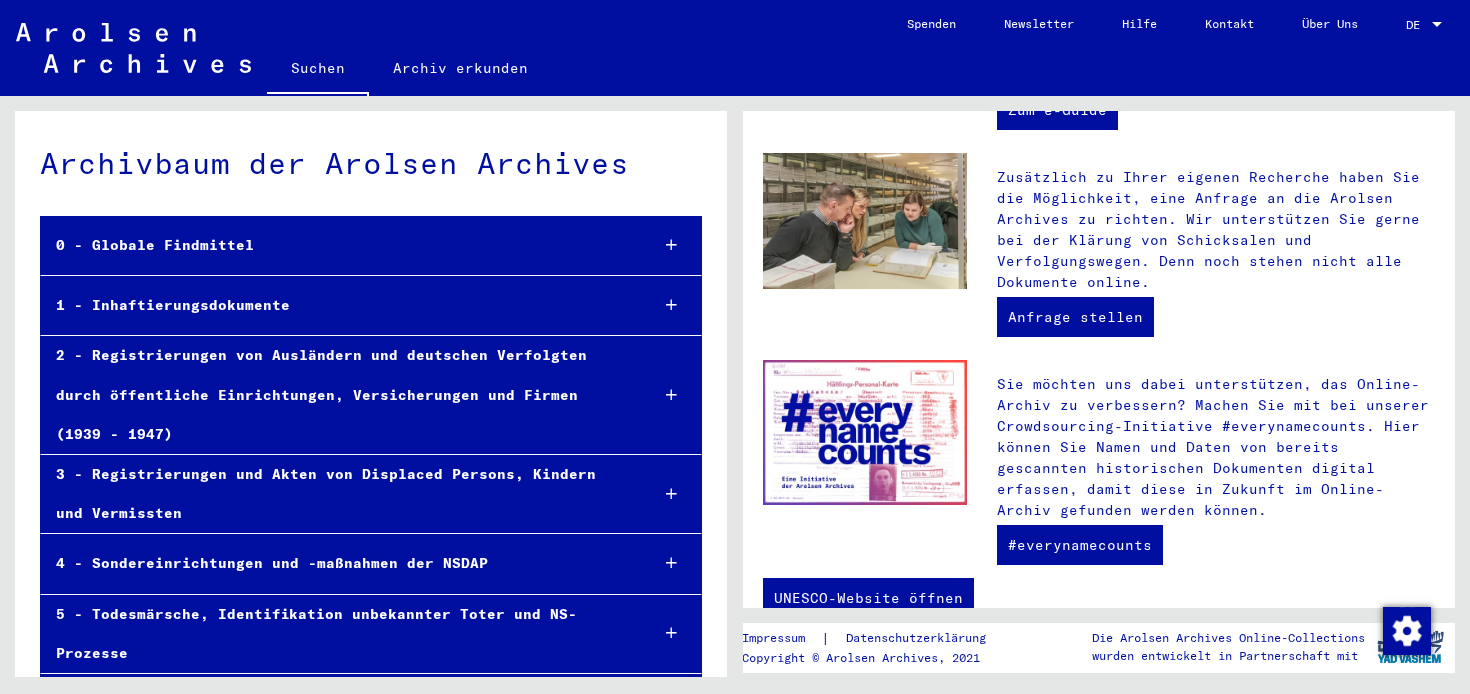 scroll, scrollTop: 753, scrollLeft: 0, axis: vertical 